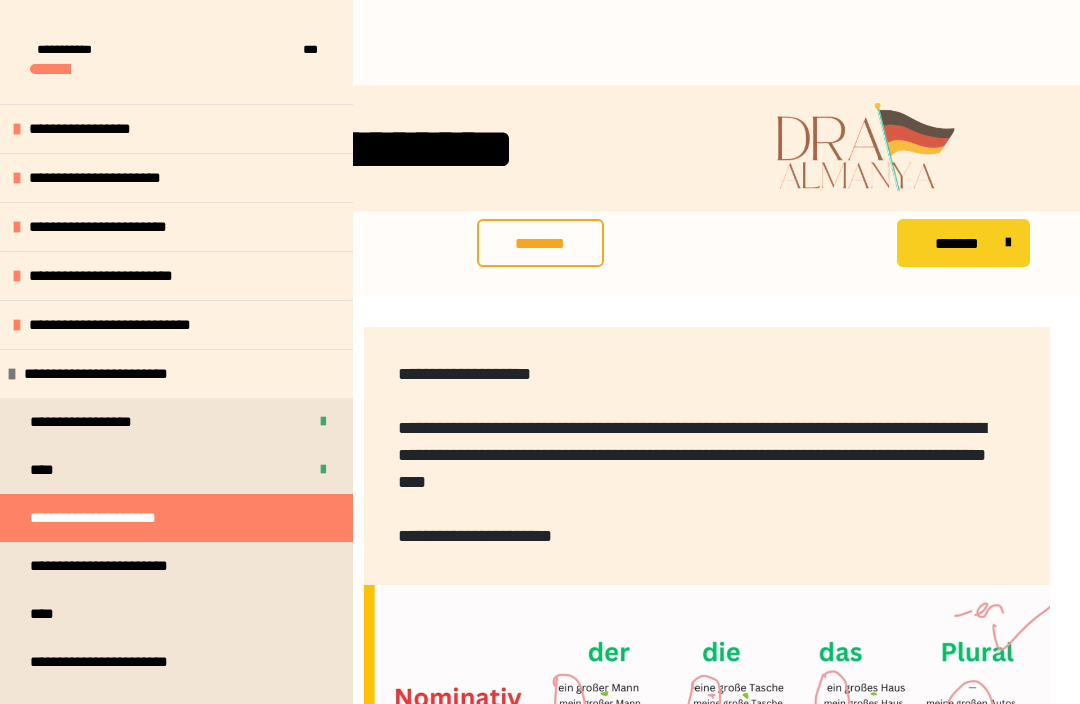 scroll, scrollTop: 838, scrollLeft: 0, axis: vertical 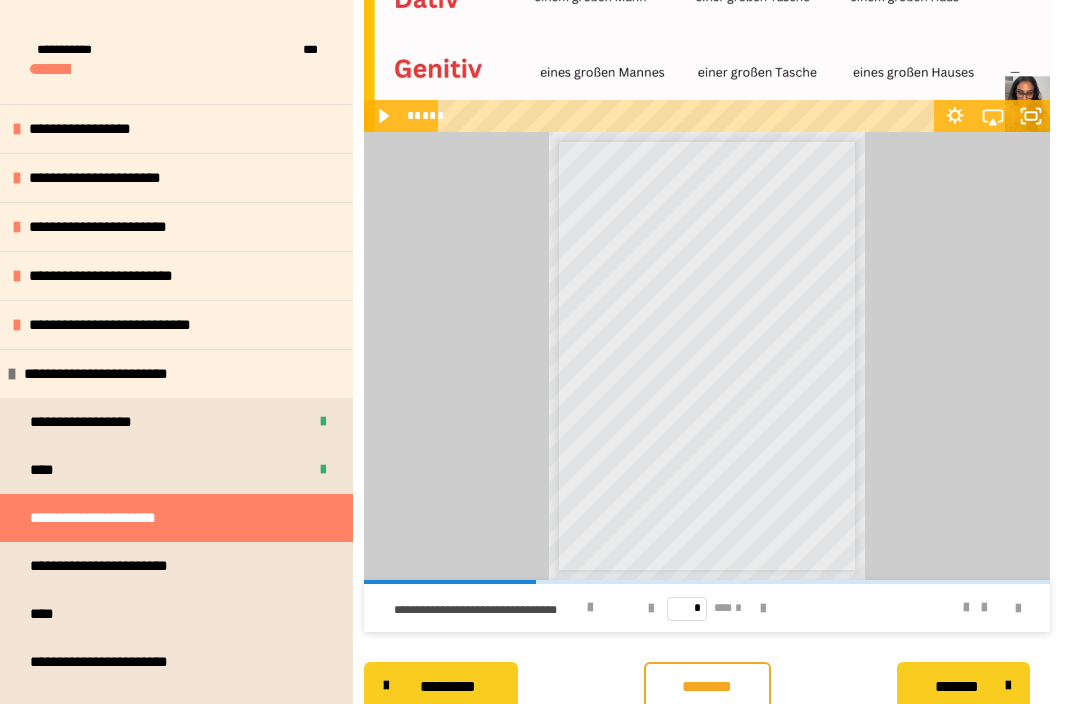 click on "* *** *" at bounding box center [707, 608] 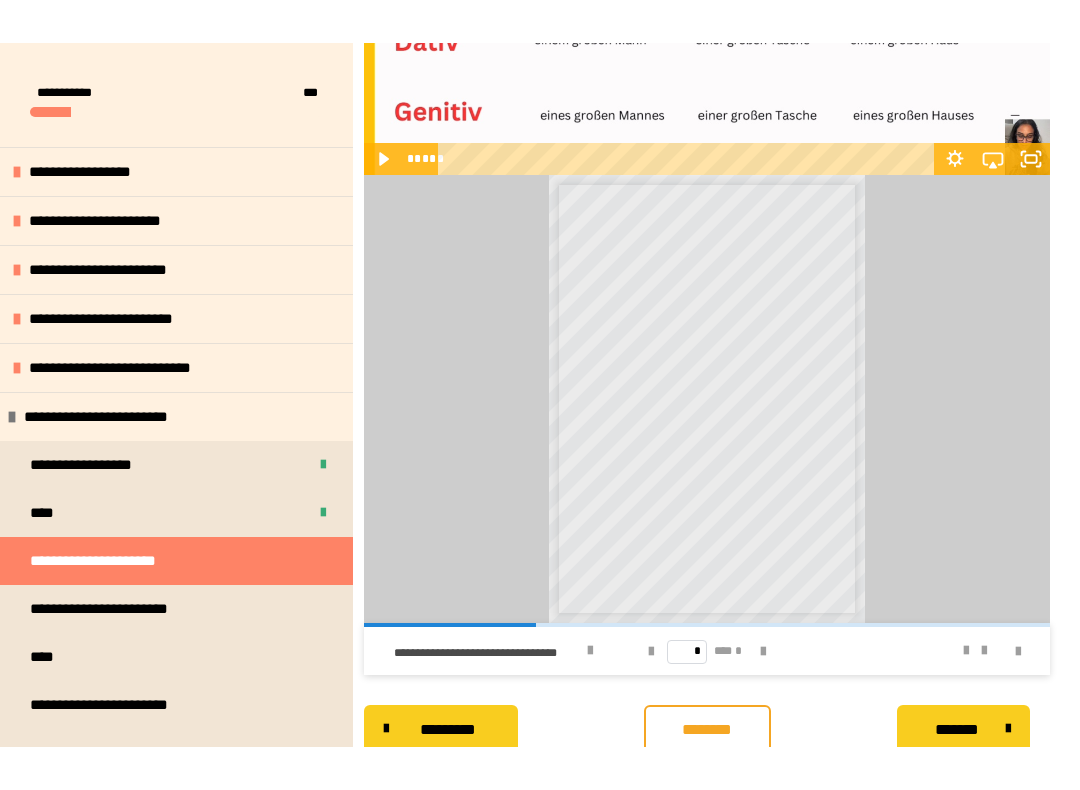 scroll, scrollTop: 0, scrollLeft: 0, axis: both 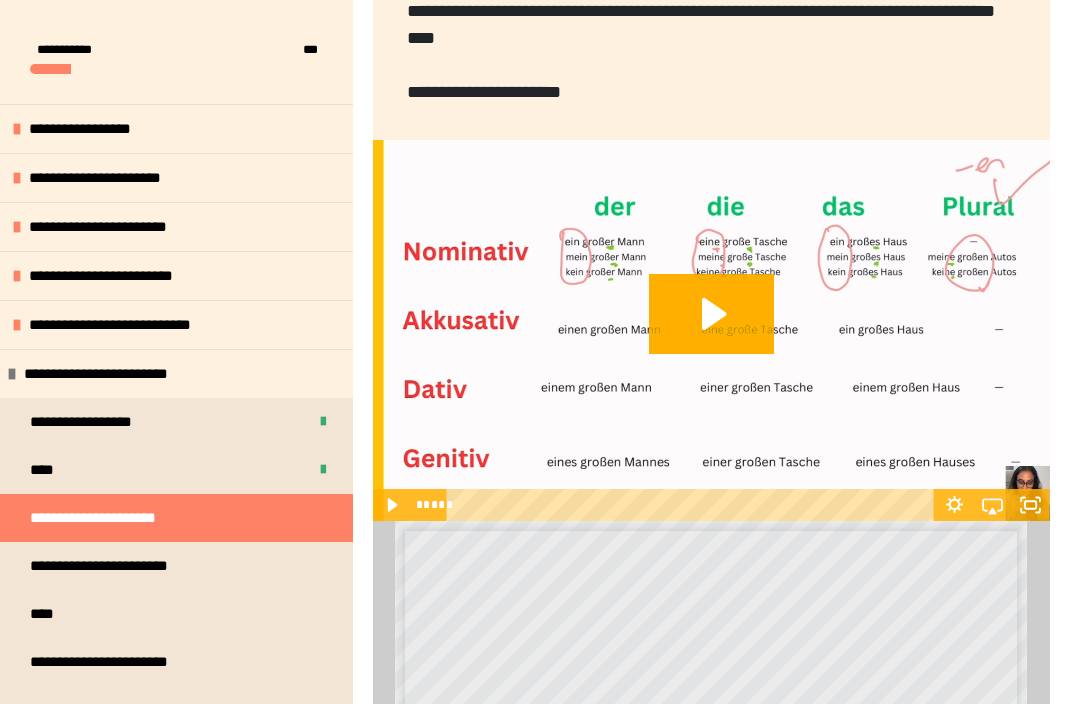 click 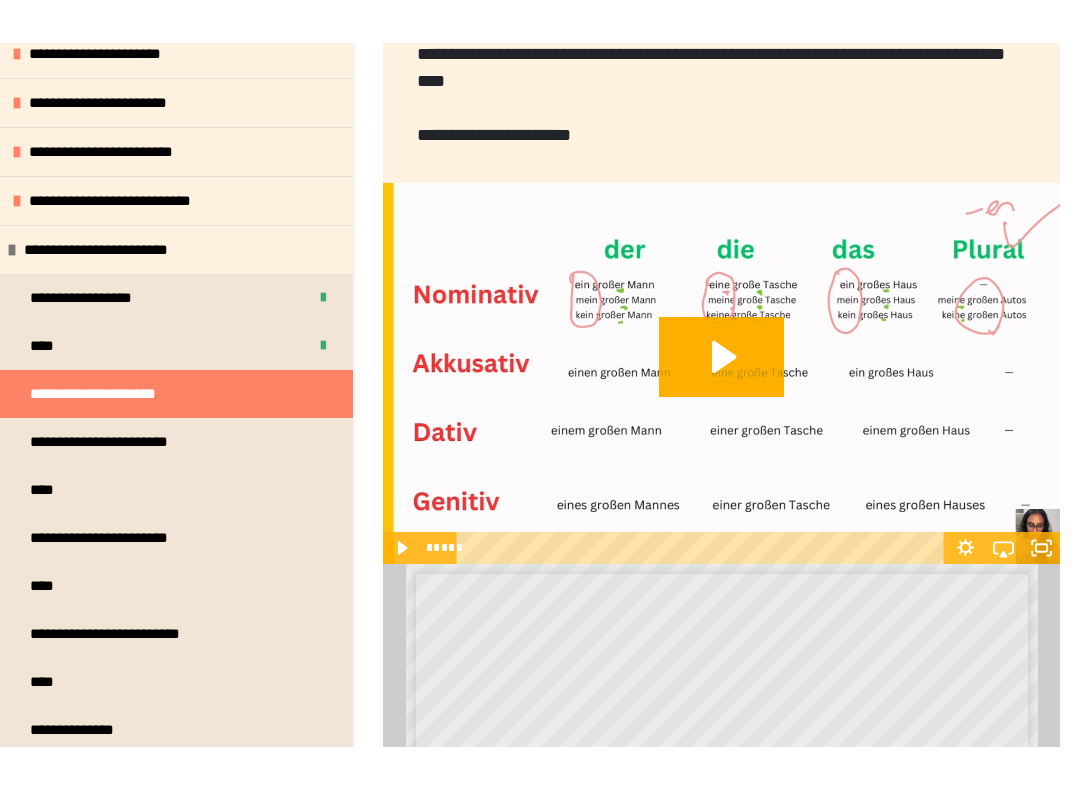 scroll, scrollTop: 0, scrollLeft: 0, axis: both 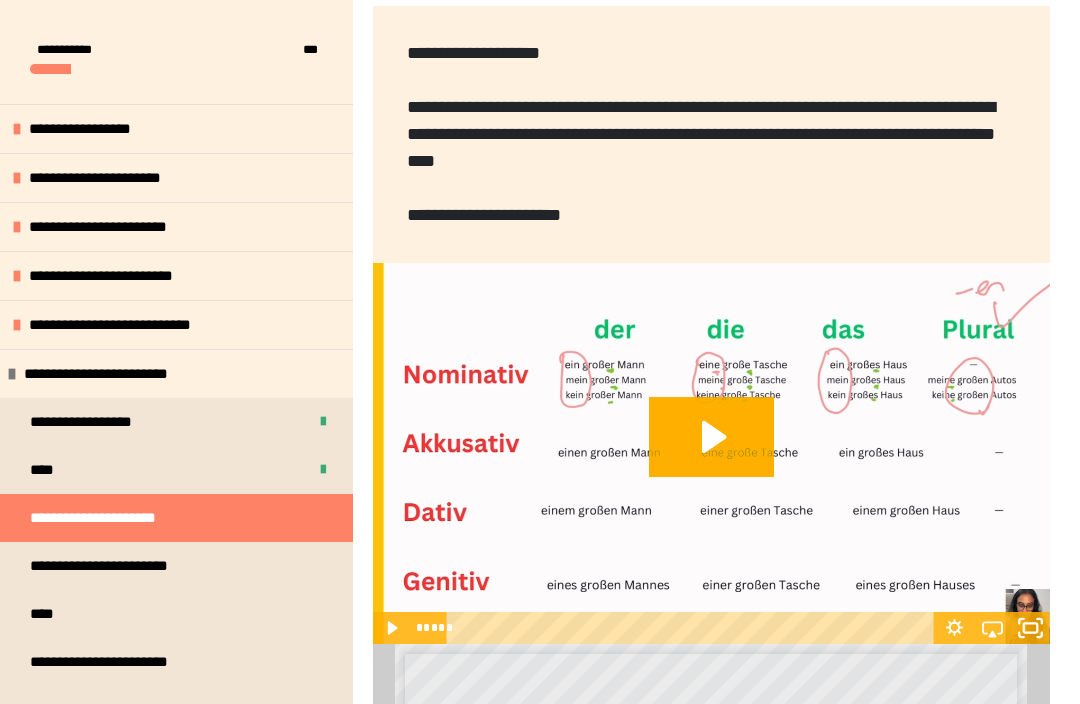 click 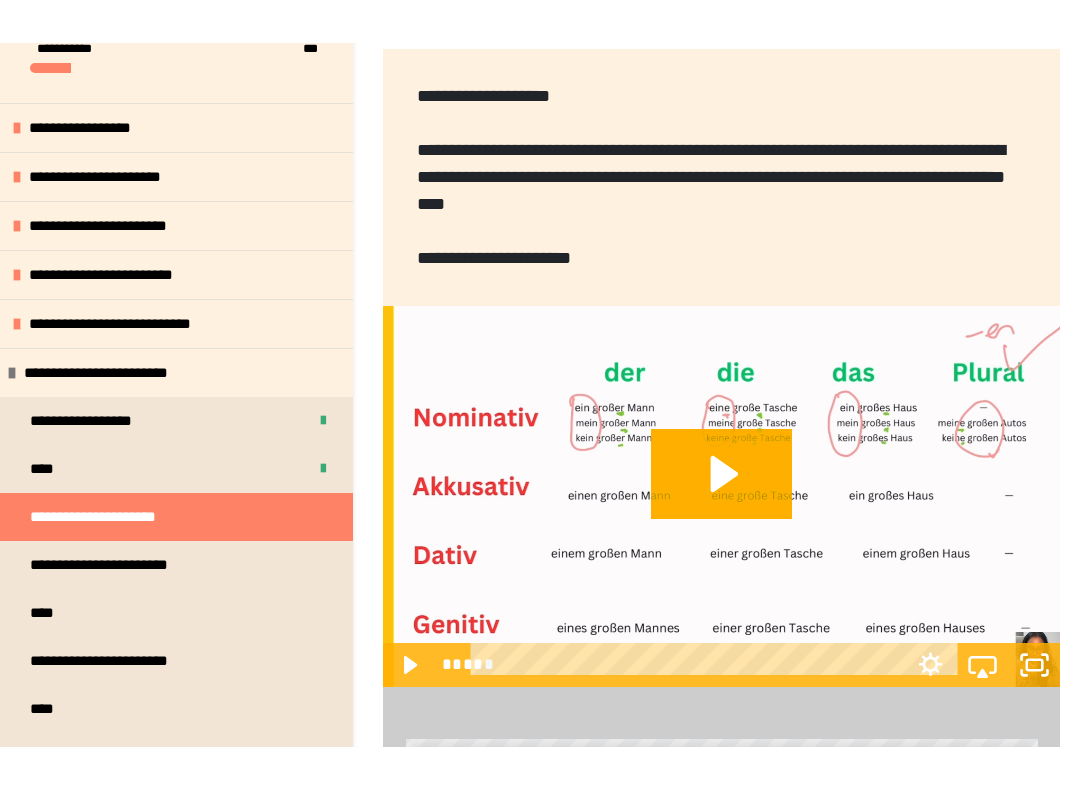 scroll, scrollTop: 0, scrollLeft: 0, axis: both 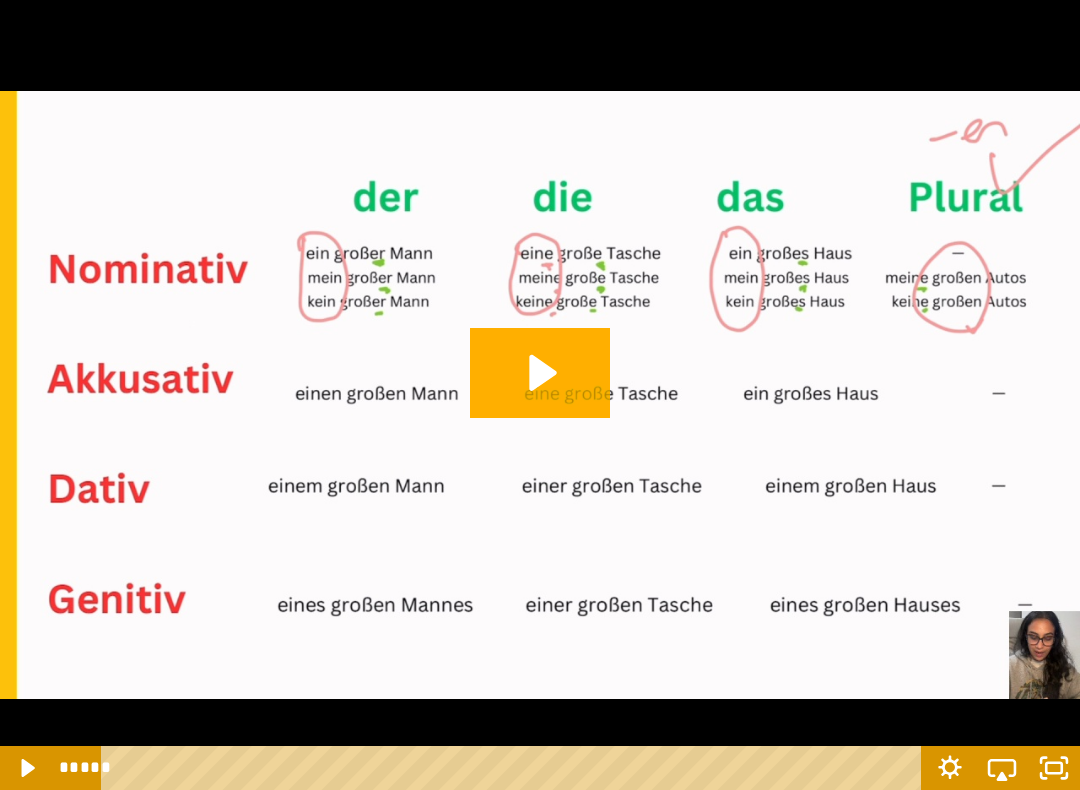 click 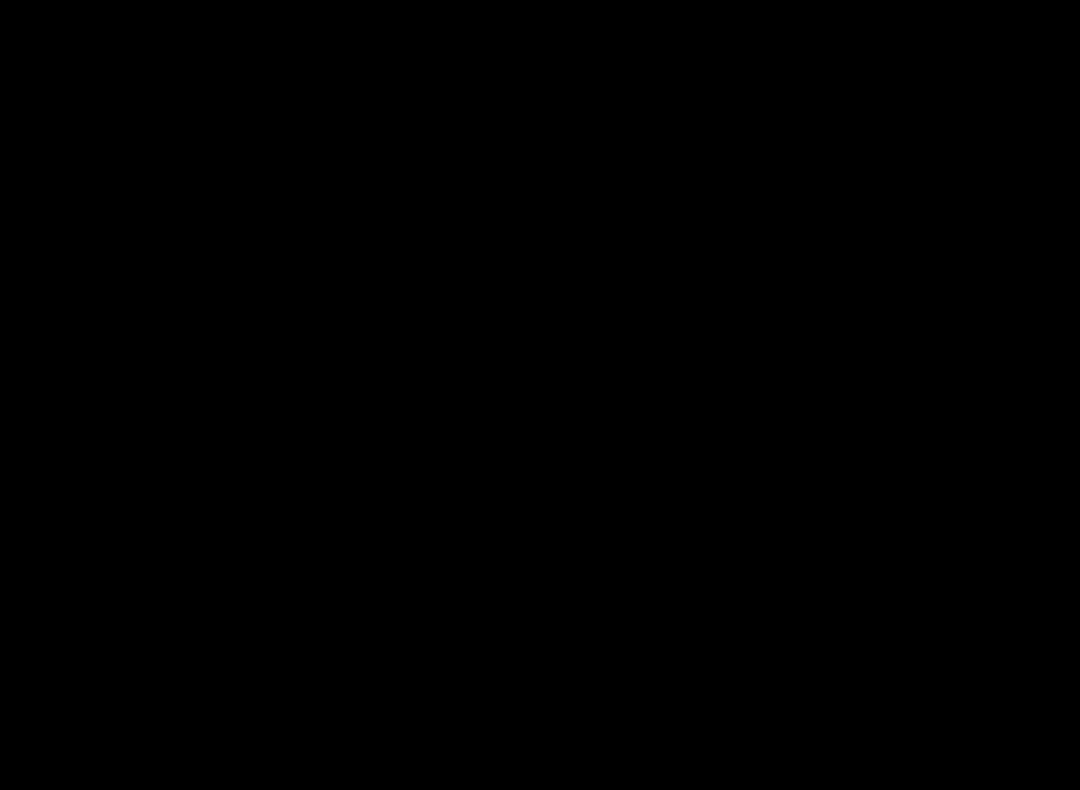 click at bounding box center (540, 395) 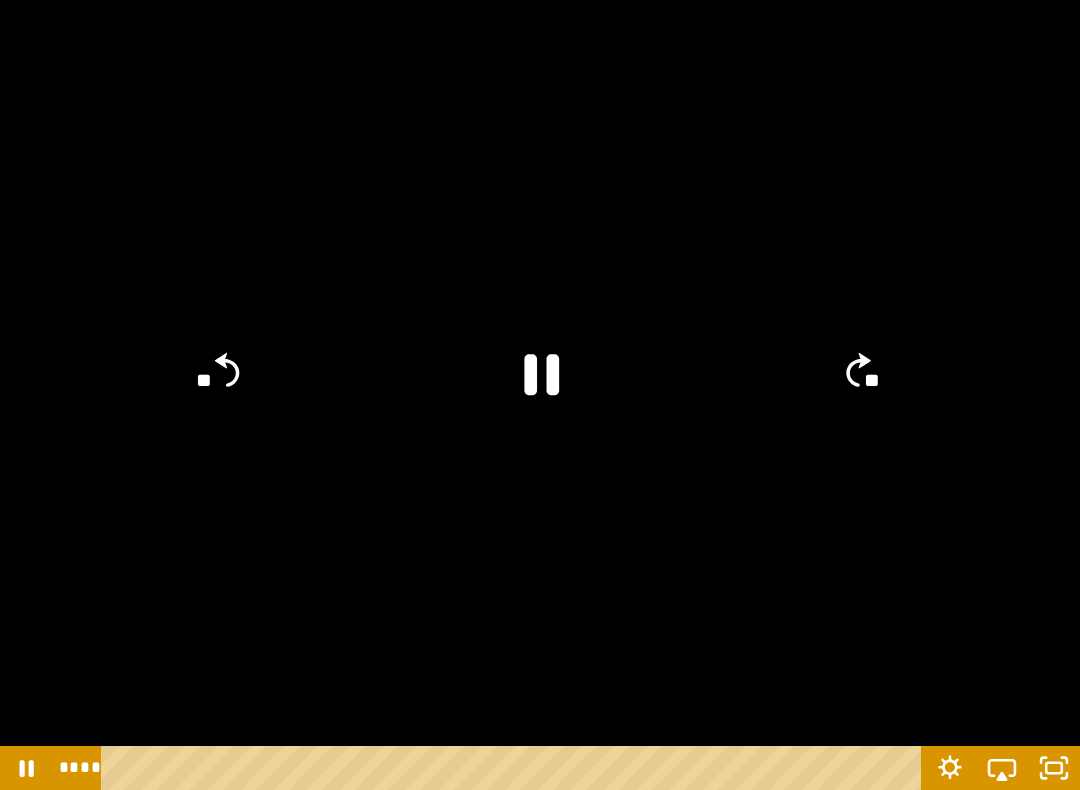 click 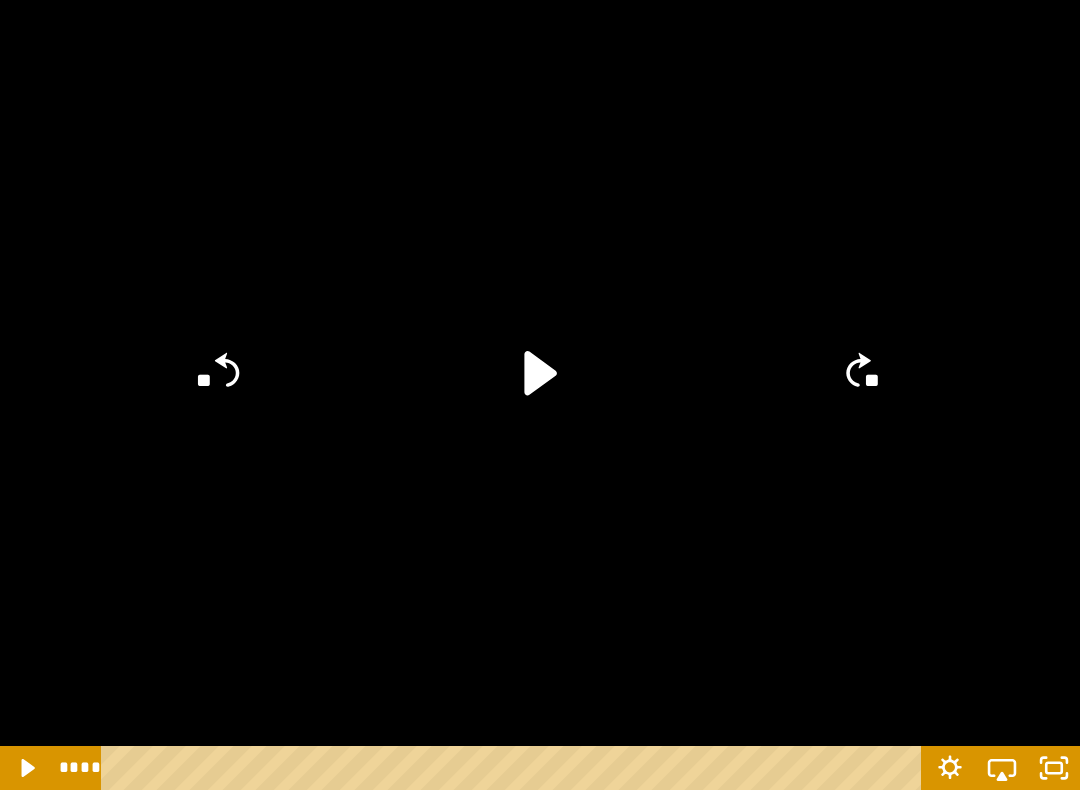 click 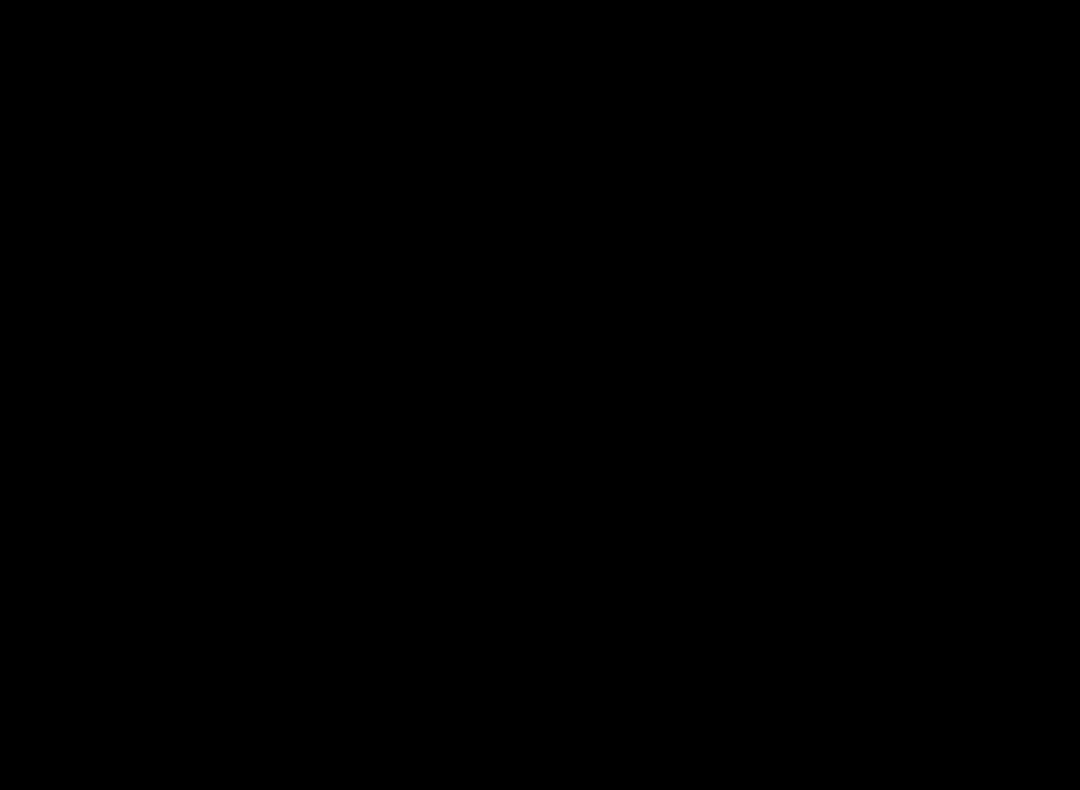 click at bounding box center (540, 395) 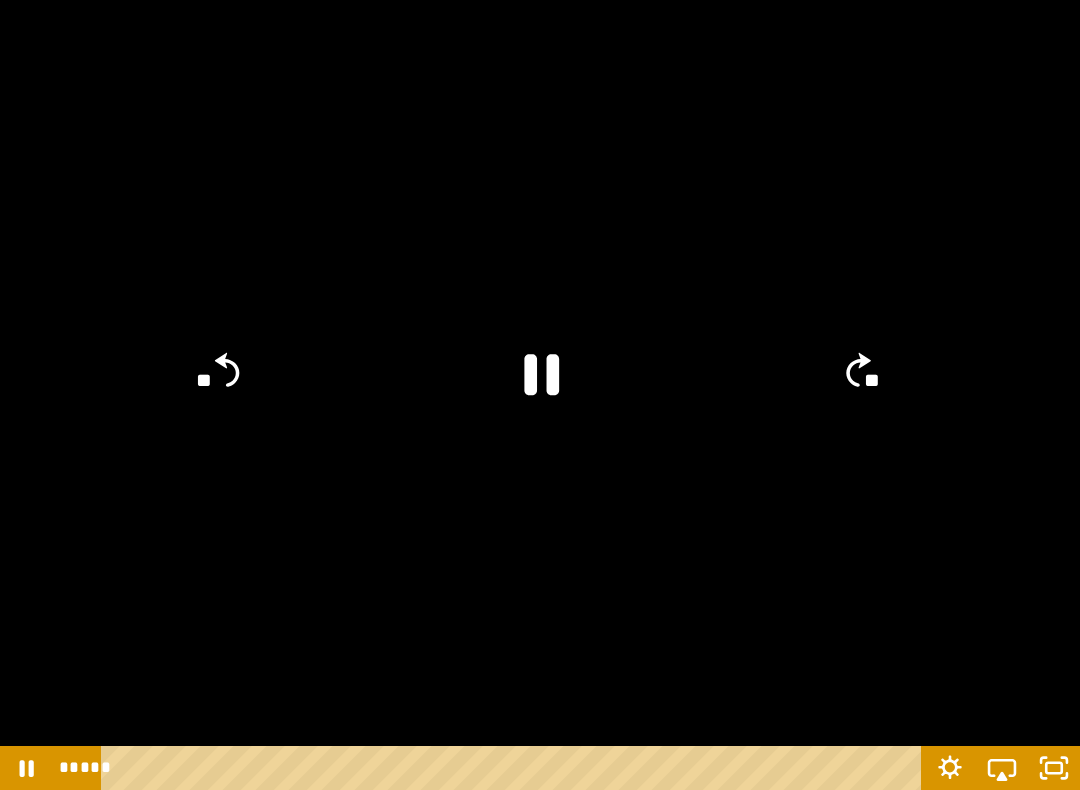 click at bounding box center (540, 395) 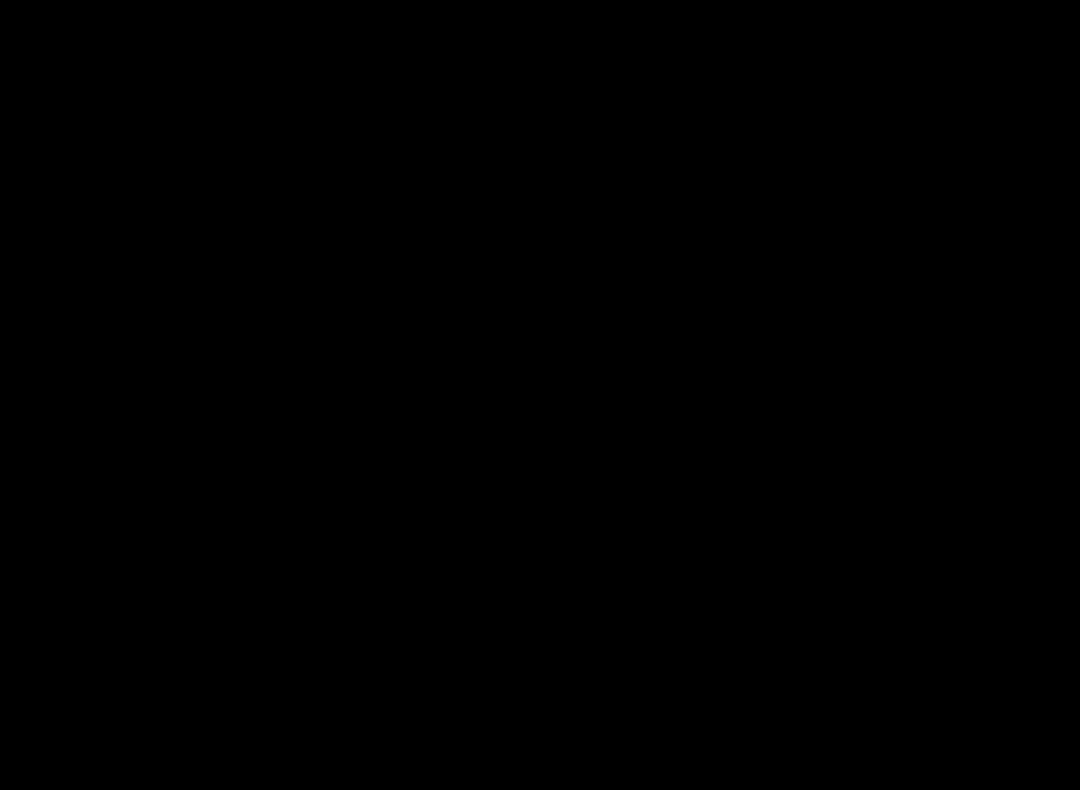 click at bounding box center (540, 395) 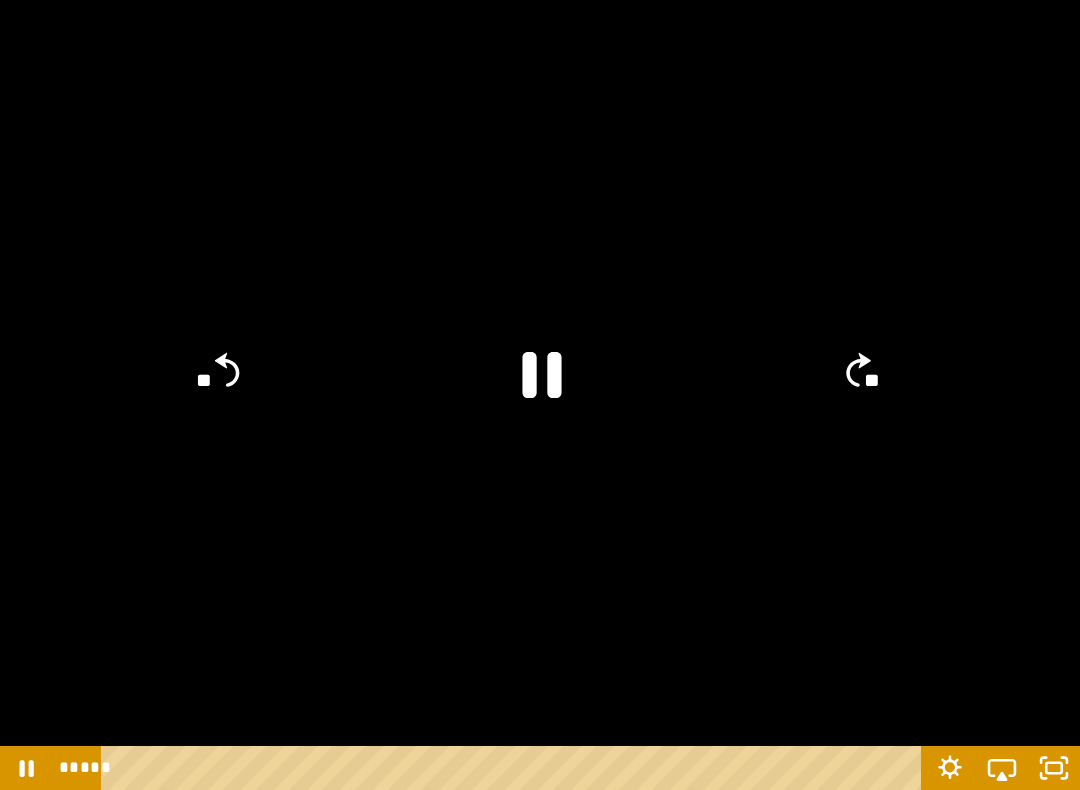 click 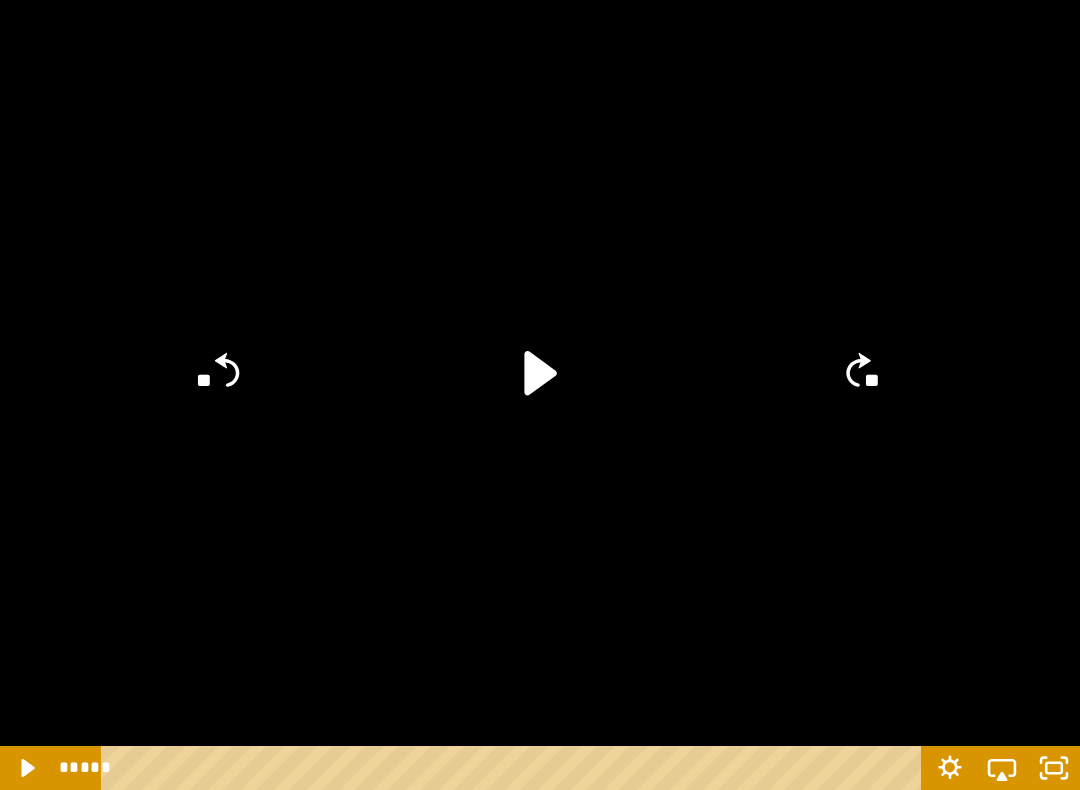 click 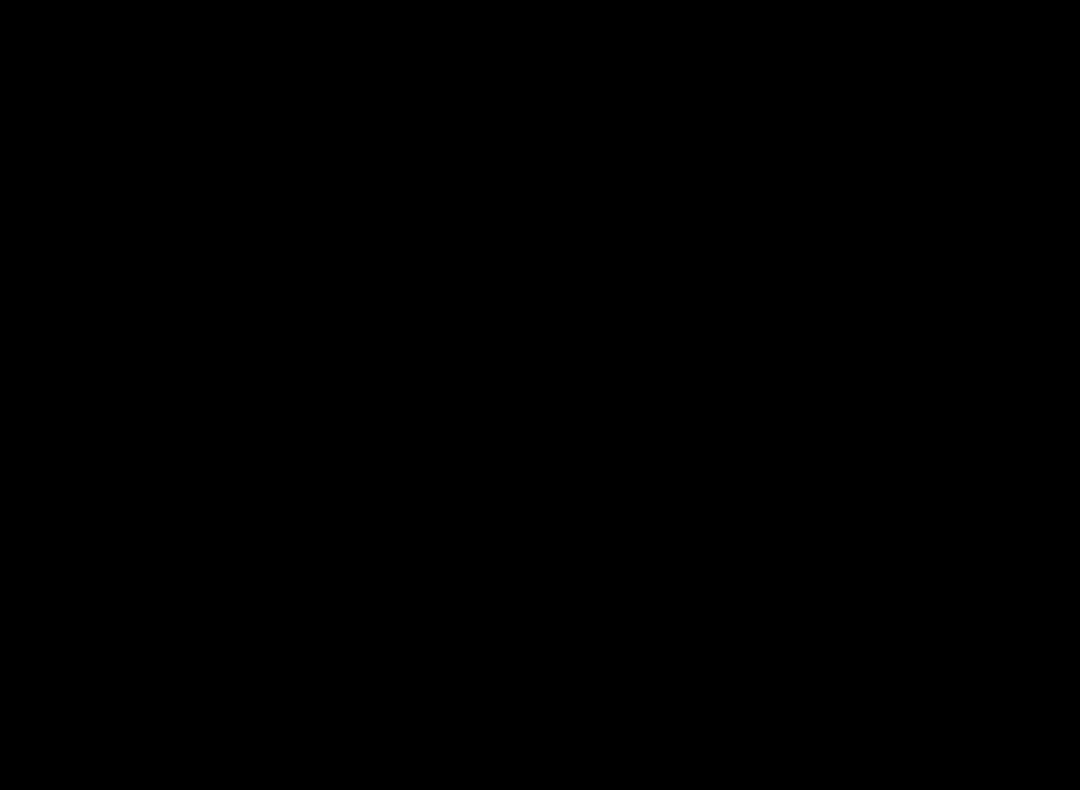click at bounding box center [540, 395] 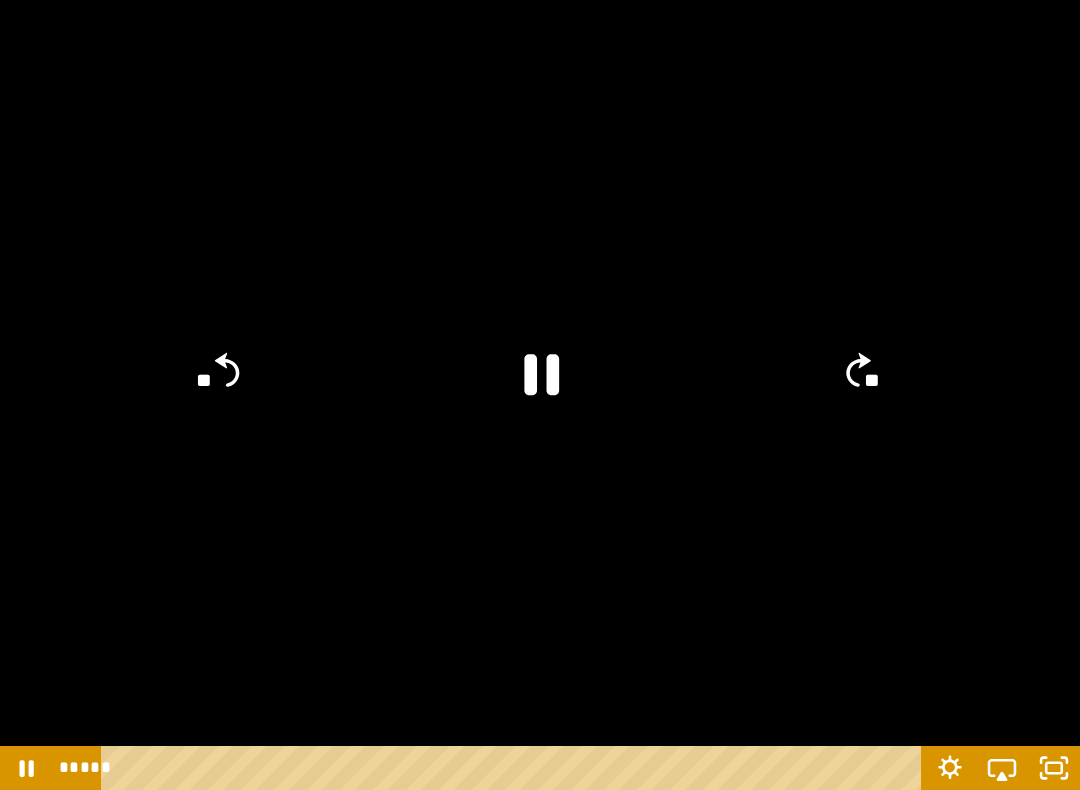 click 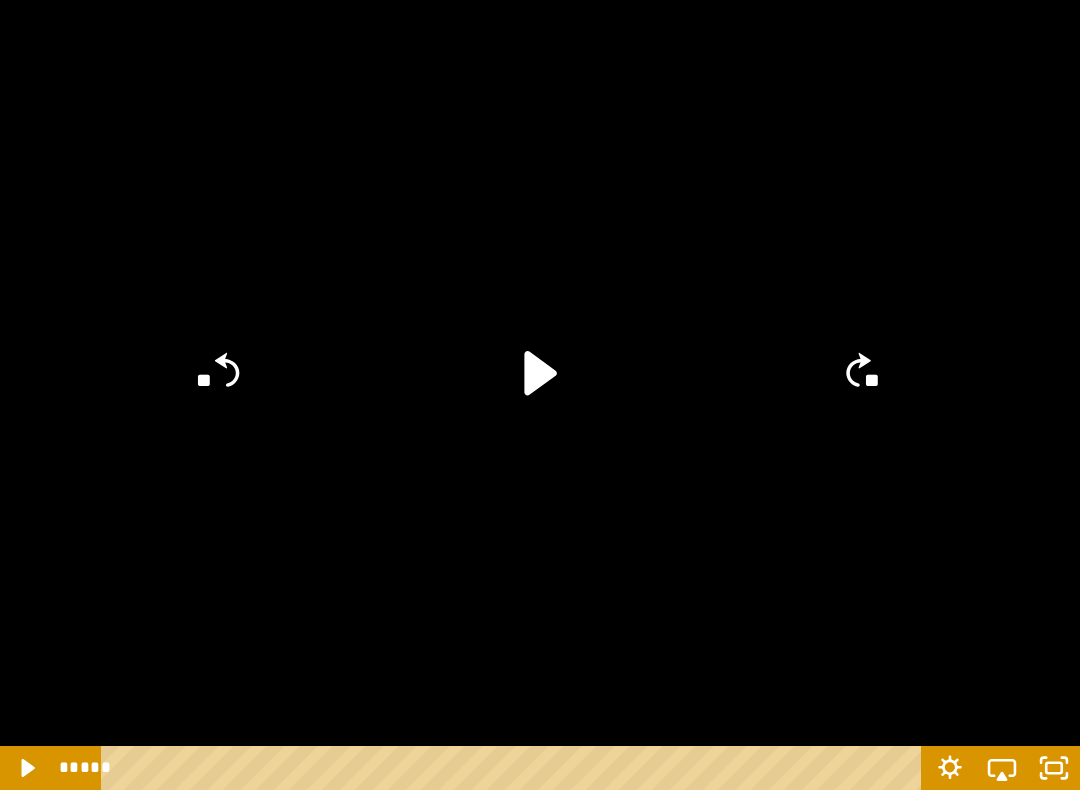 click 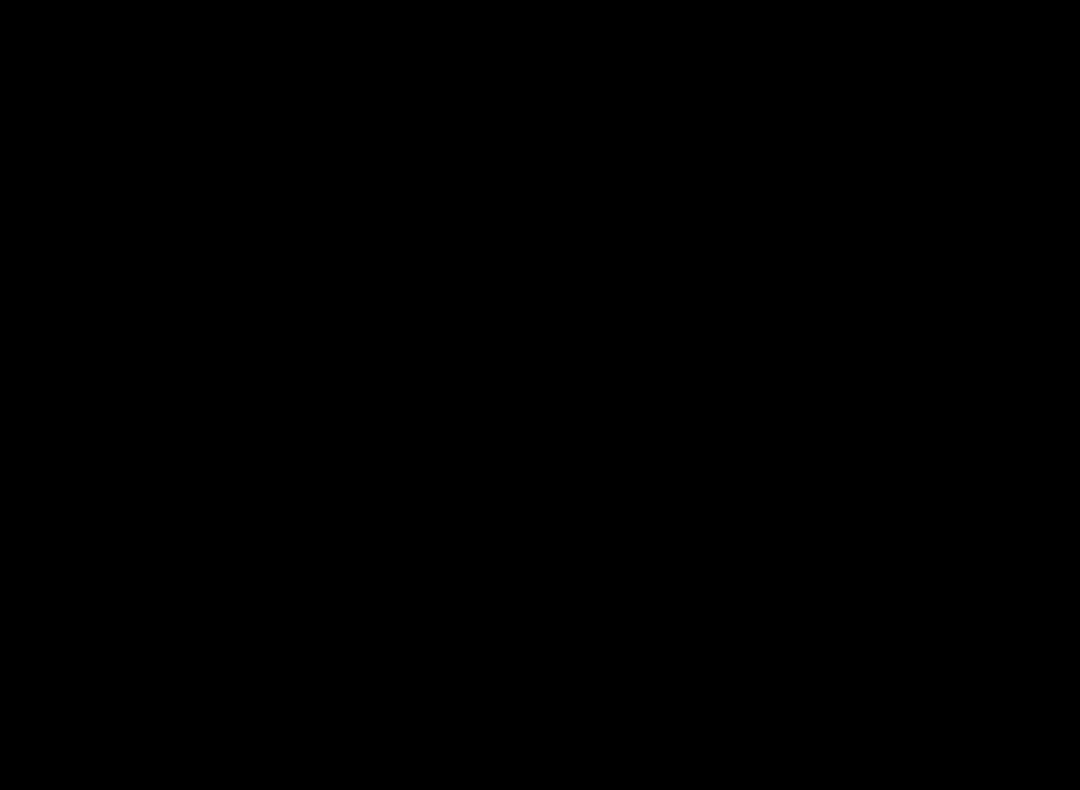 click at bounding box center [540, 395] 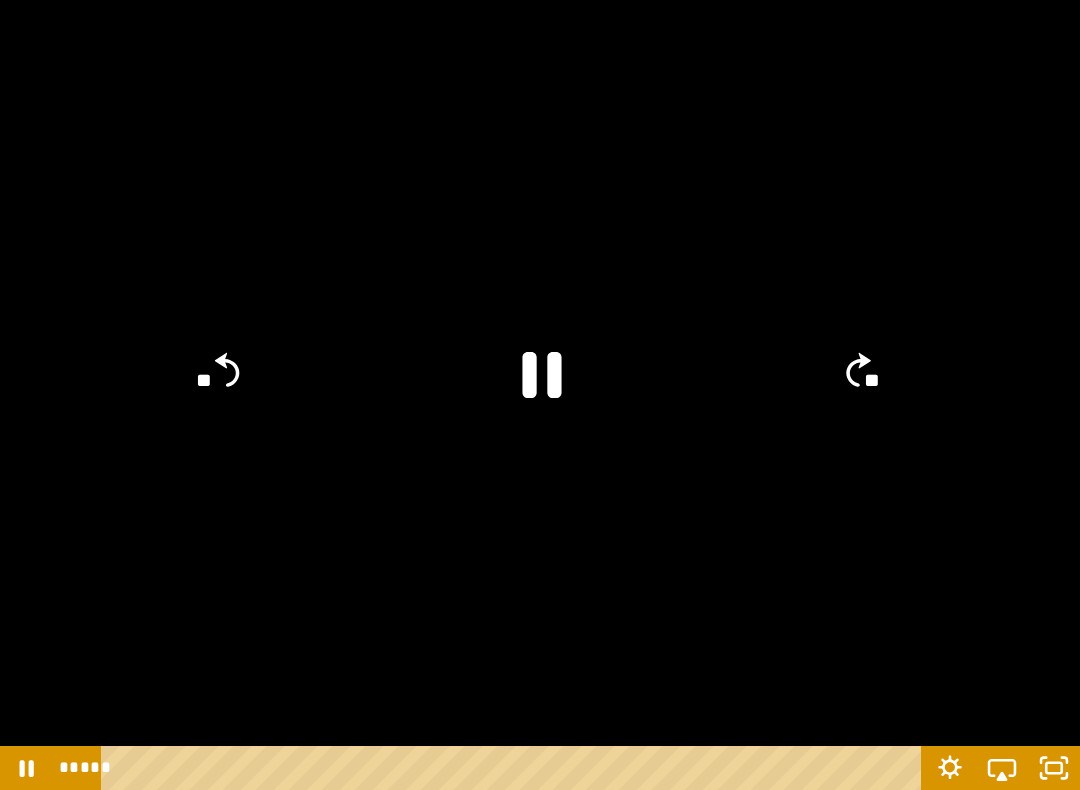 click 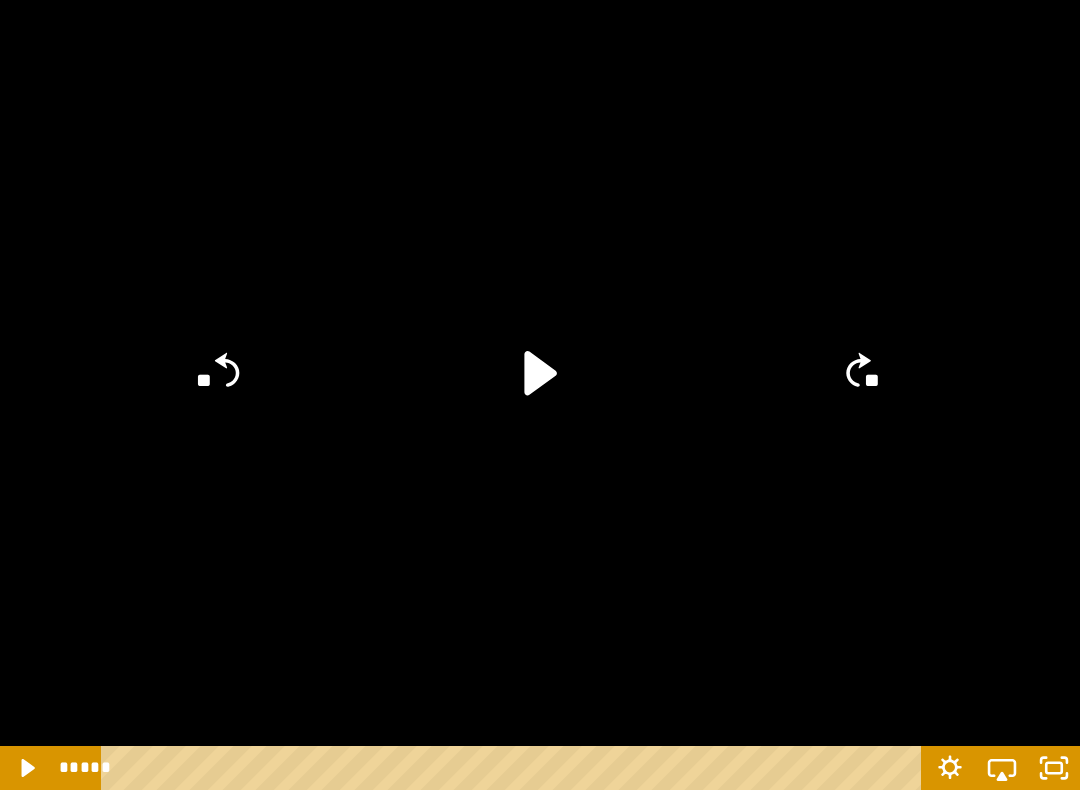 click at bounding box center (540, 395) 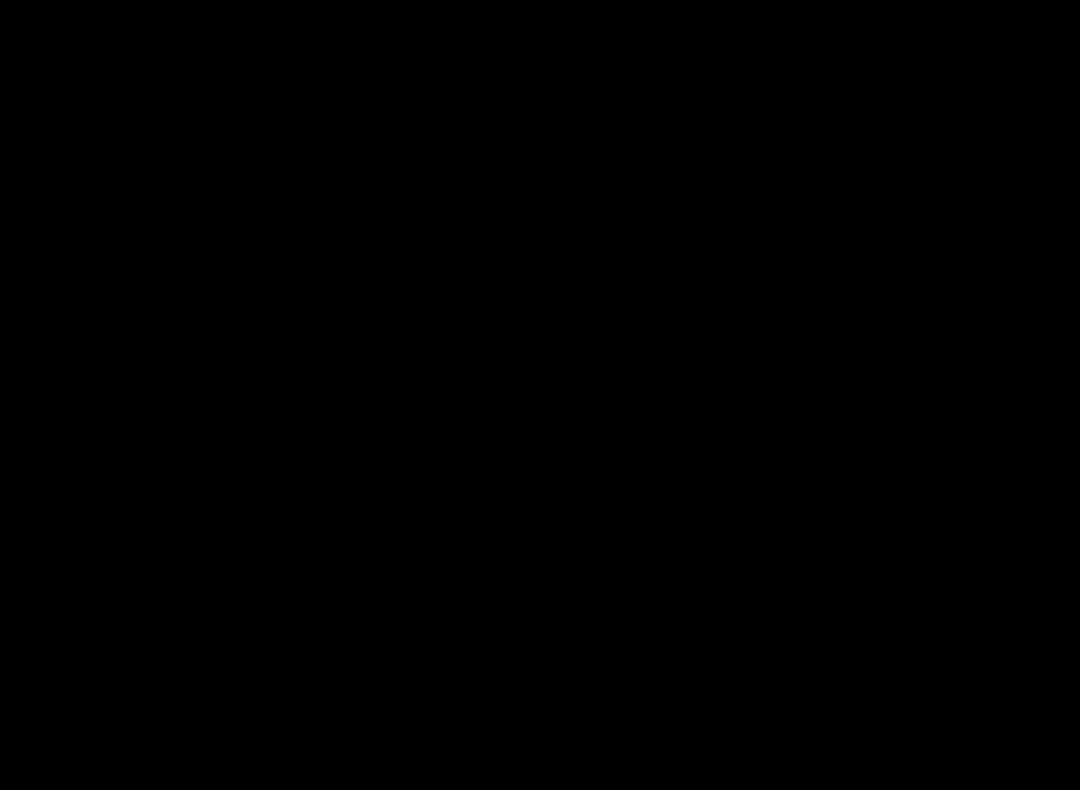 click at bounding box center [540, 395] 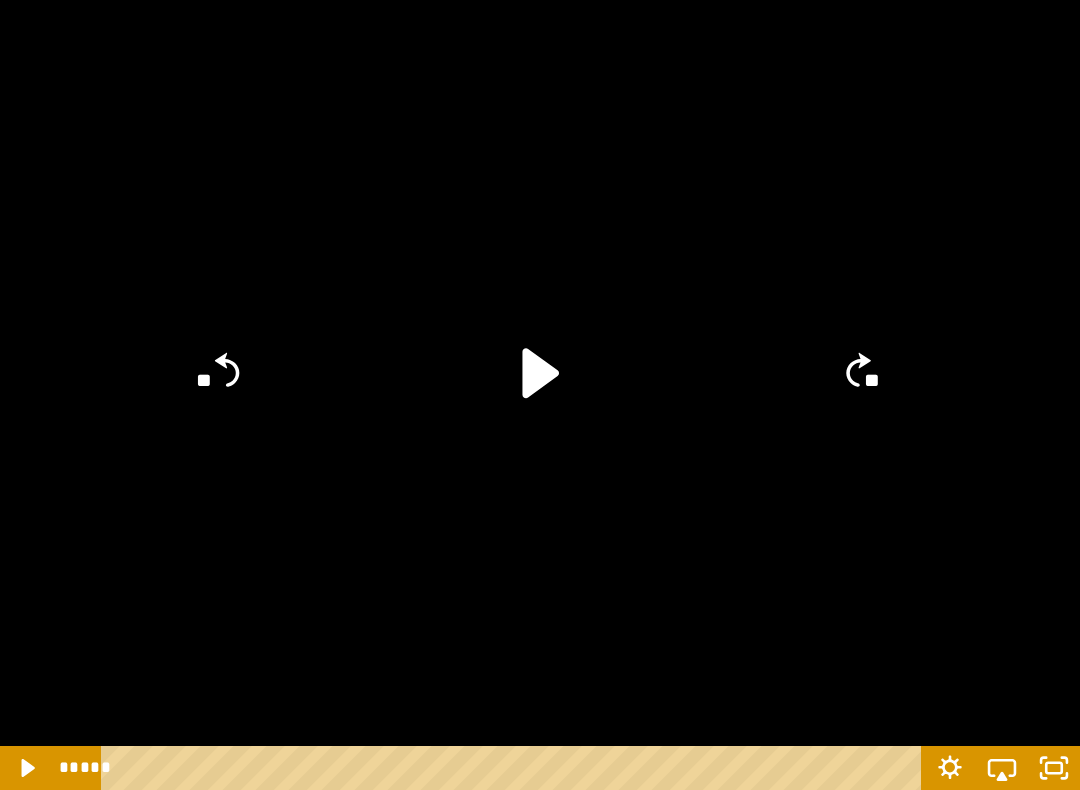 click 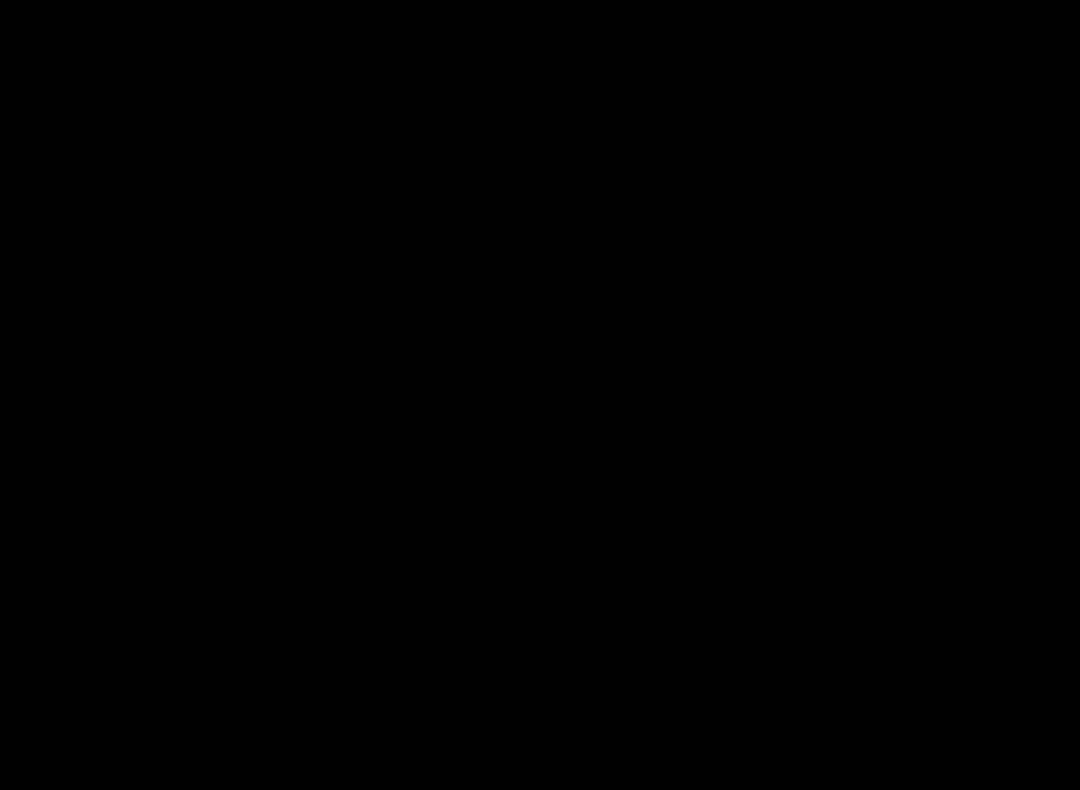 click at bounding box center [540, 395] 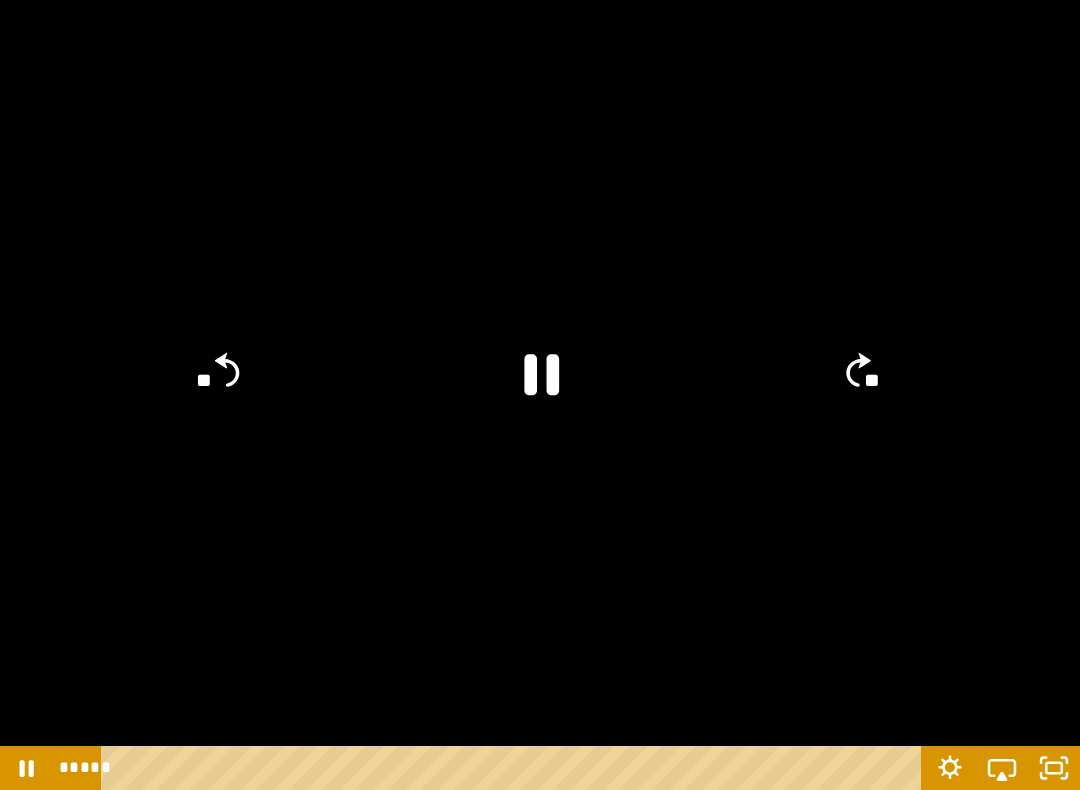 click on "**" 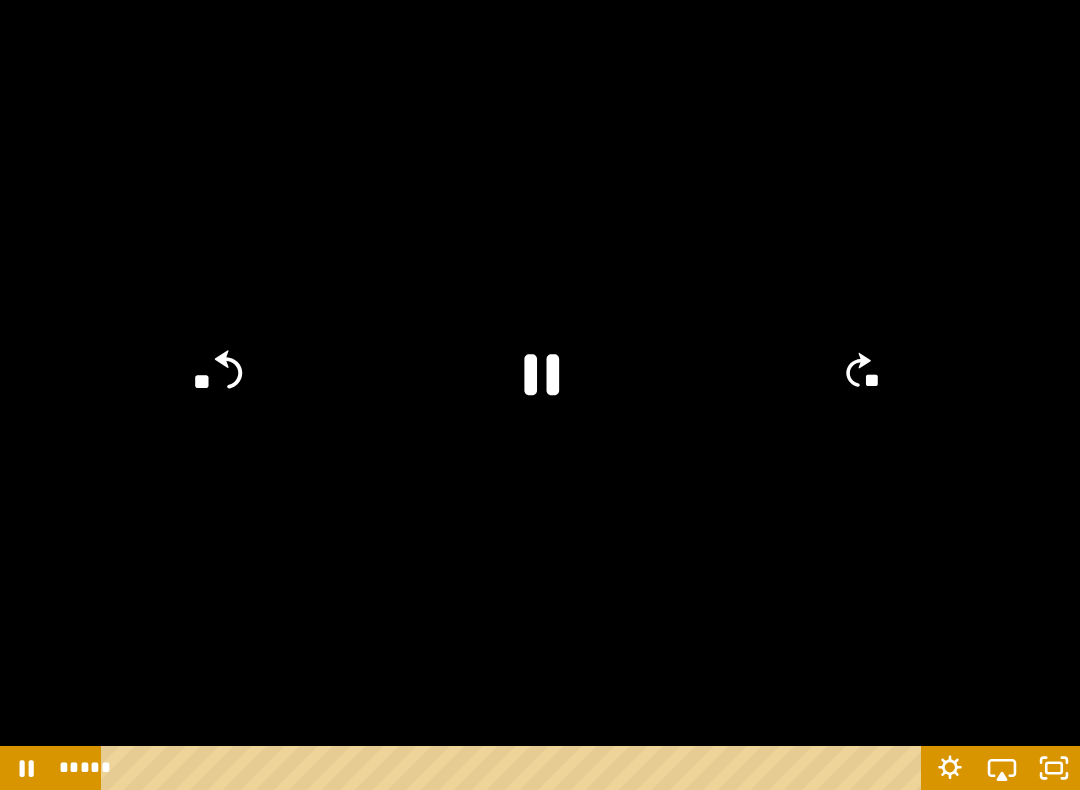 click on "**" 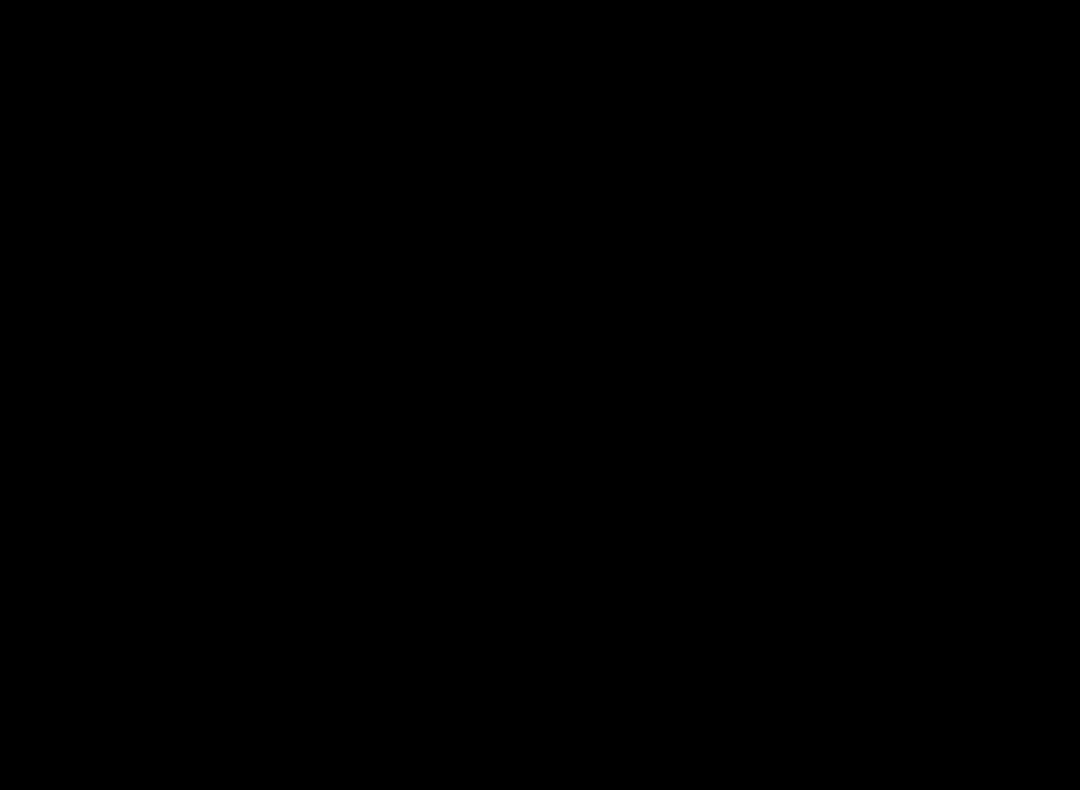 click at bounding box center (540, 395) 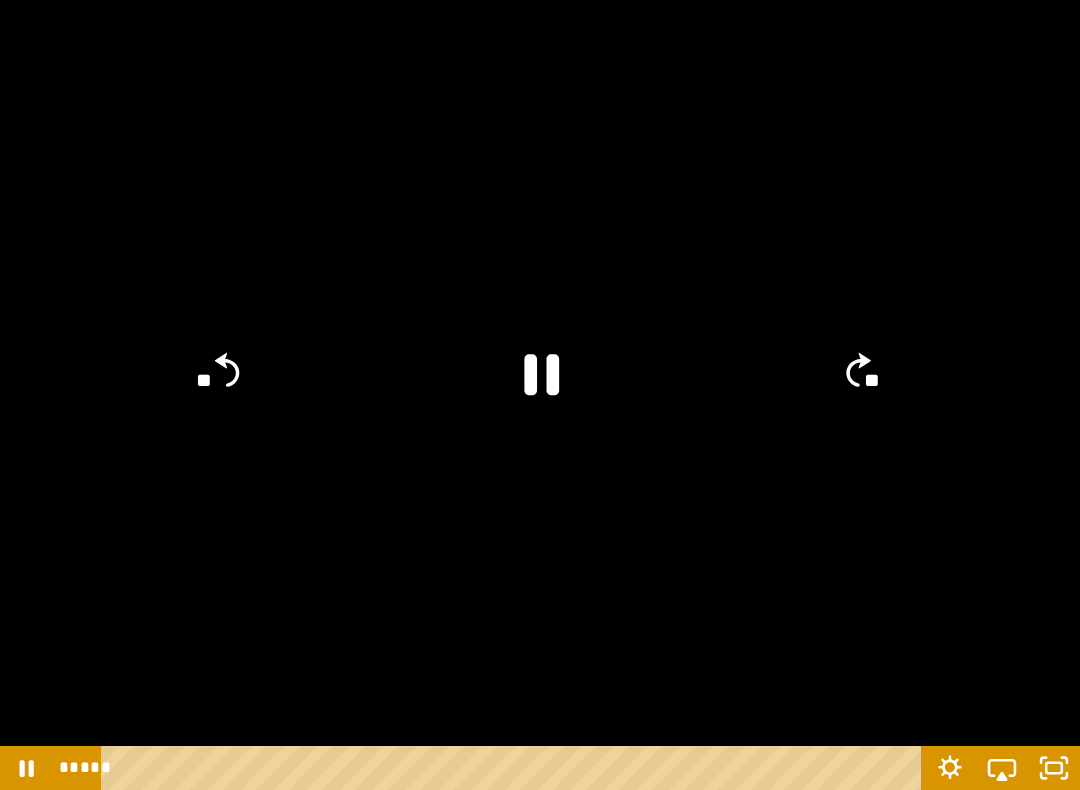 click on "**" 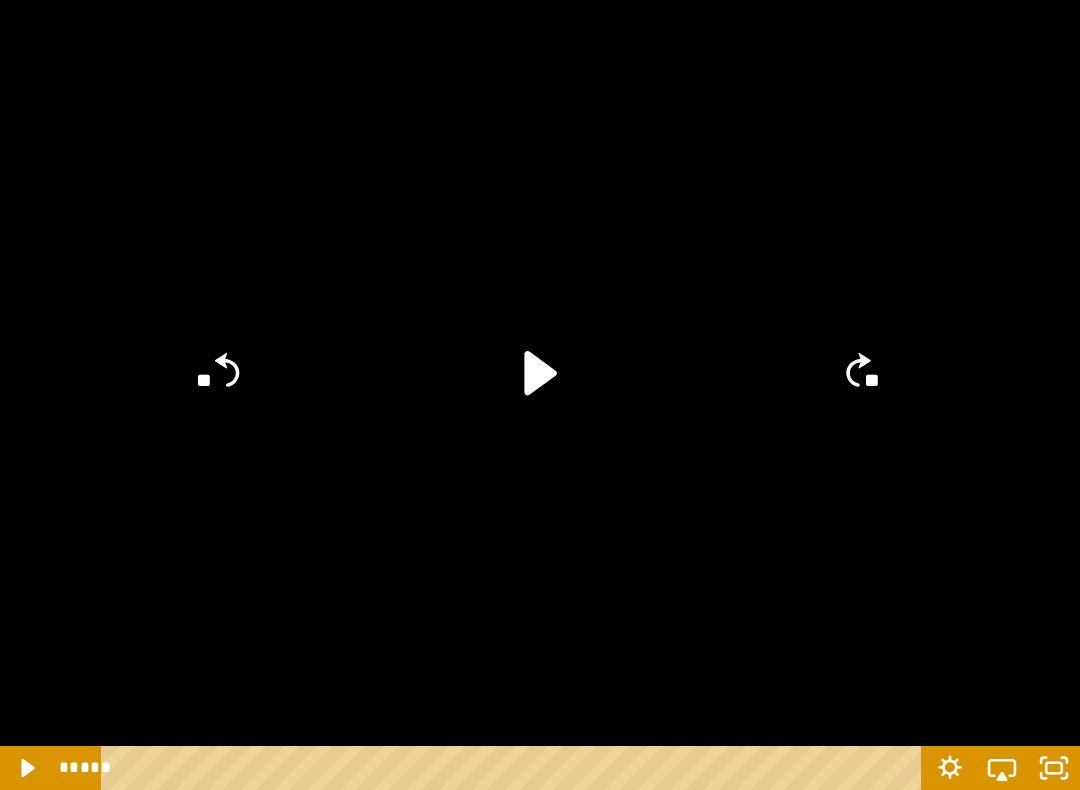 click 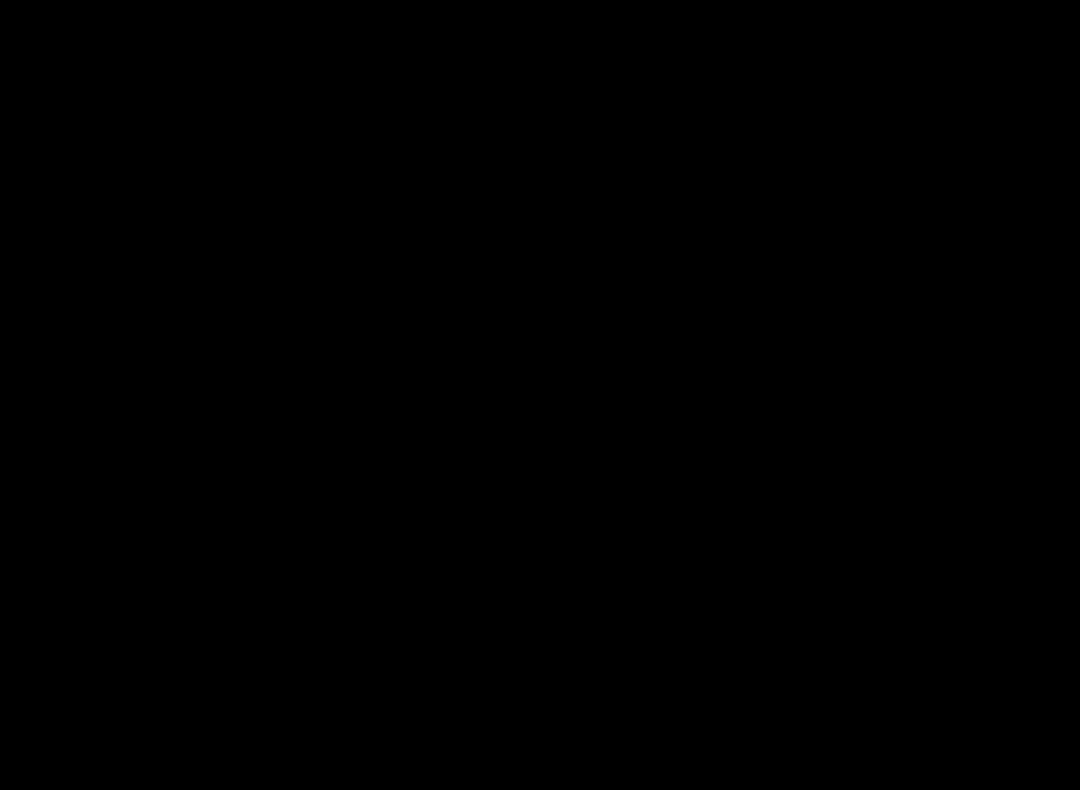 click at bounding box center [540, 395] 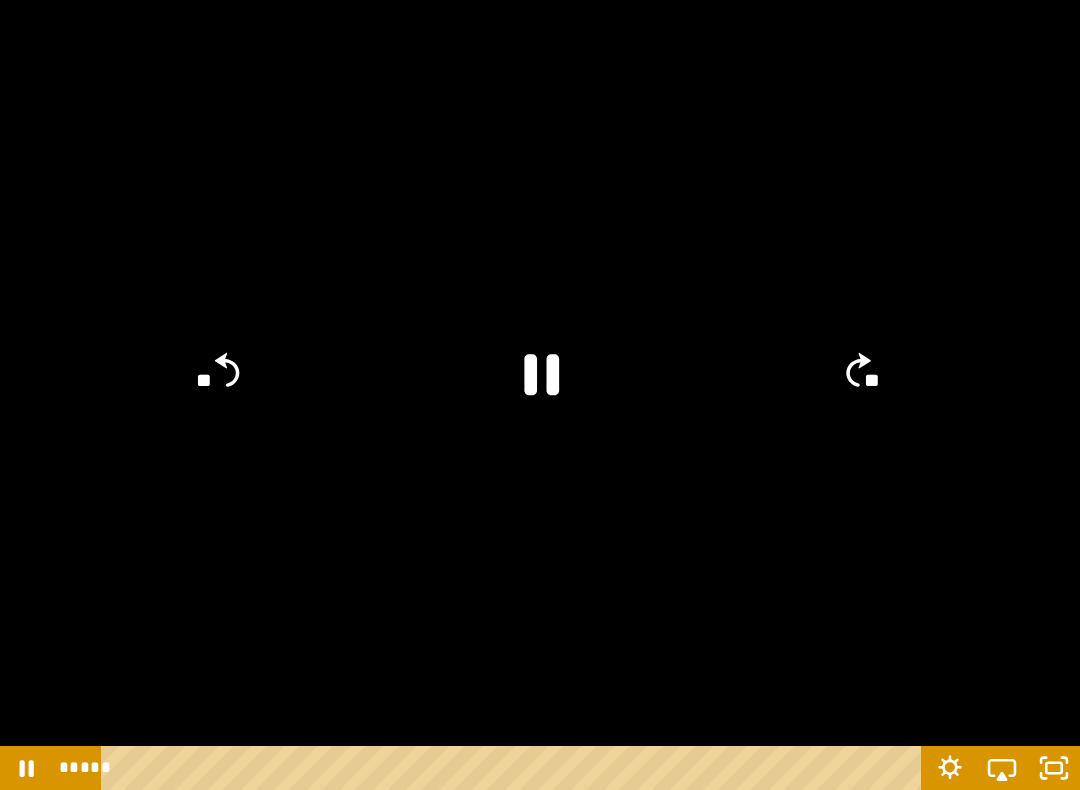 click 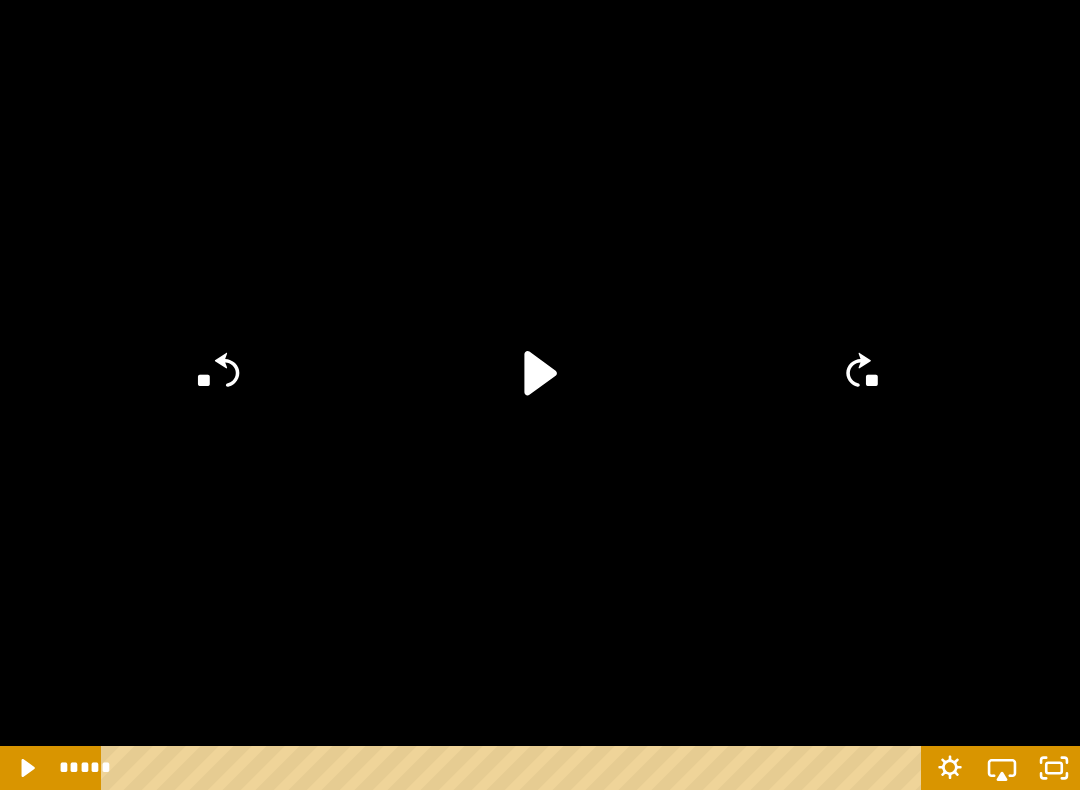 click 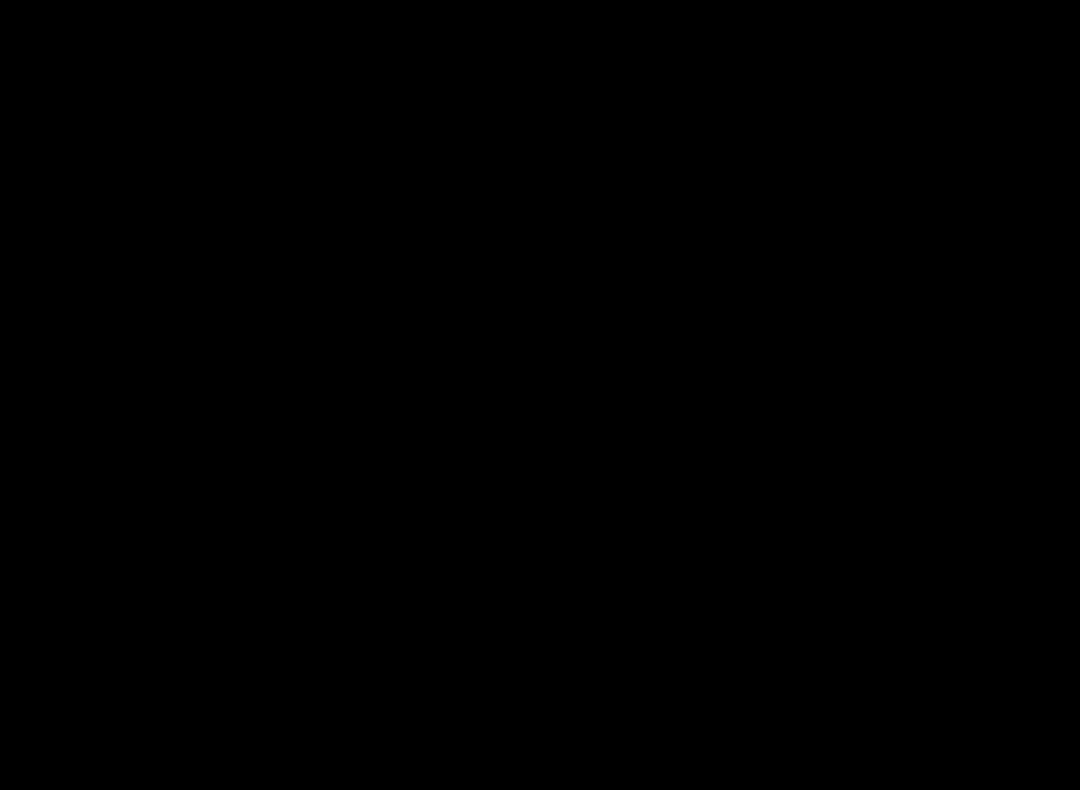 click at bounding box center (540, 395) 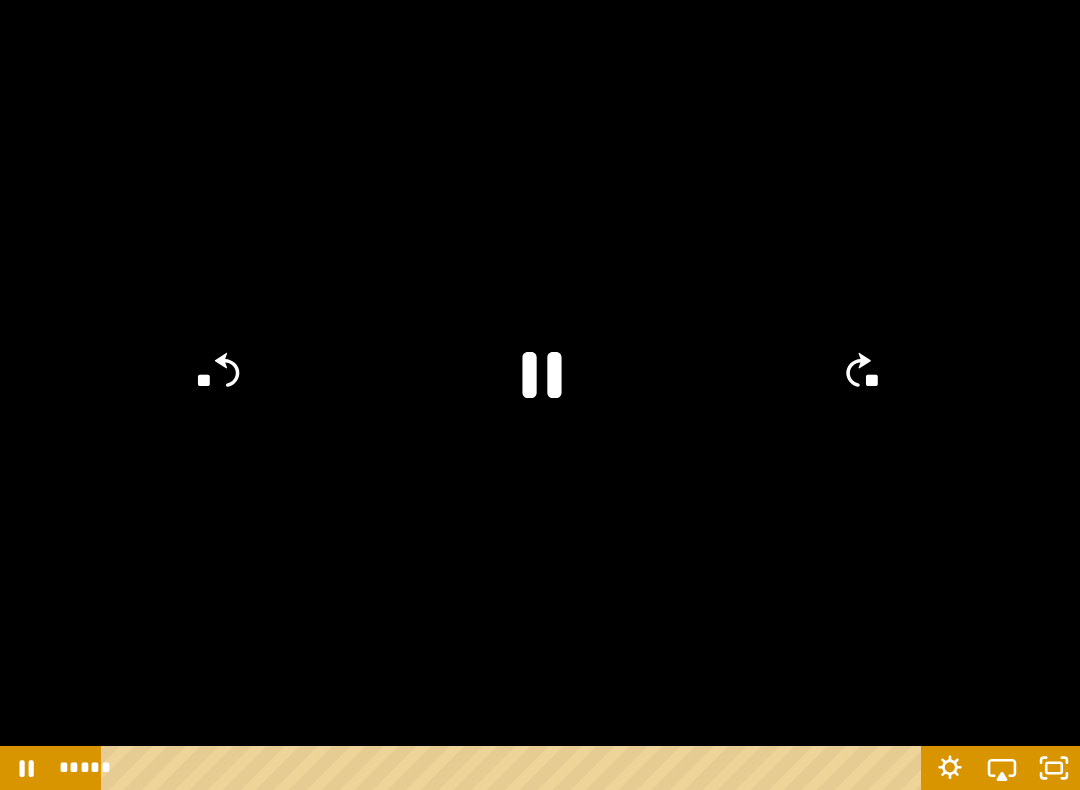 click 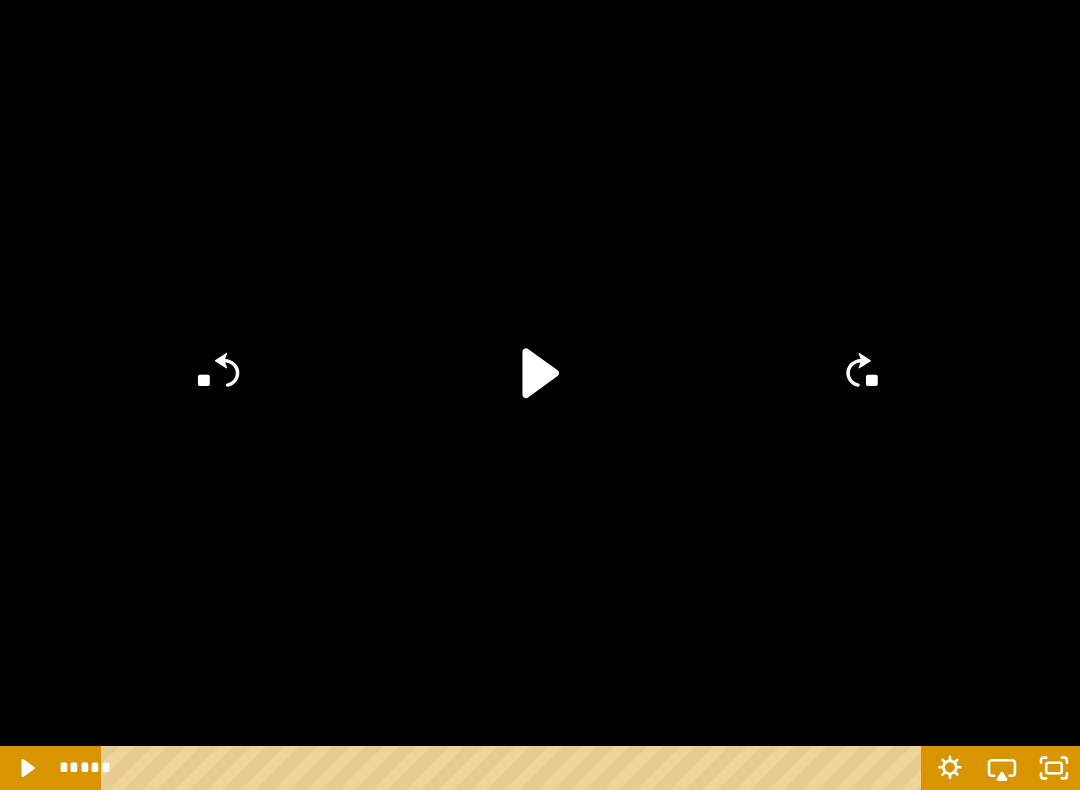 click 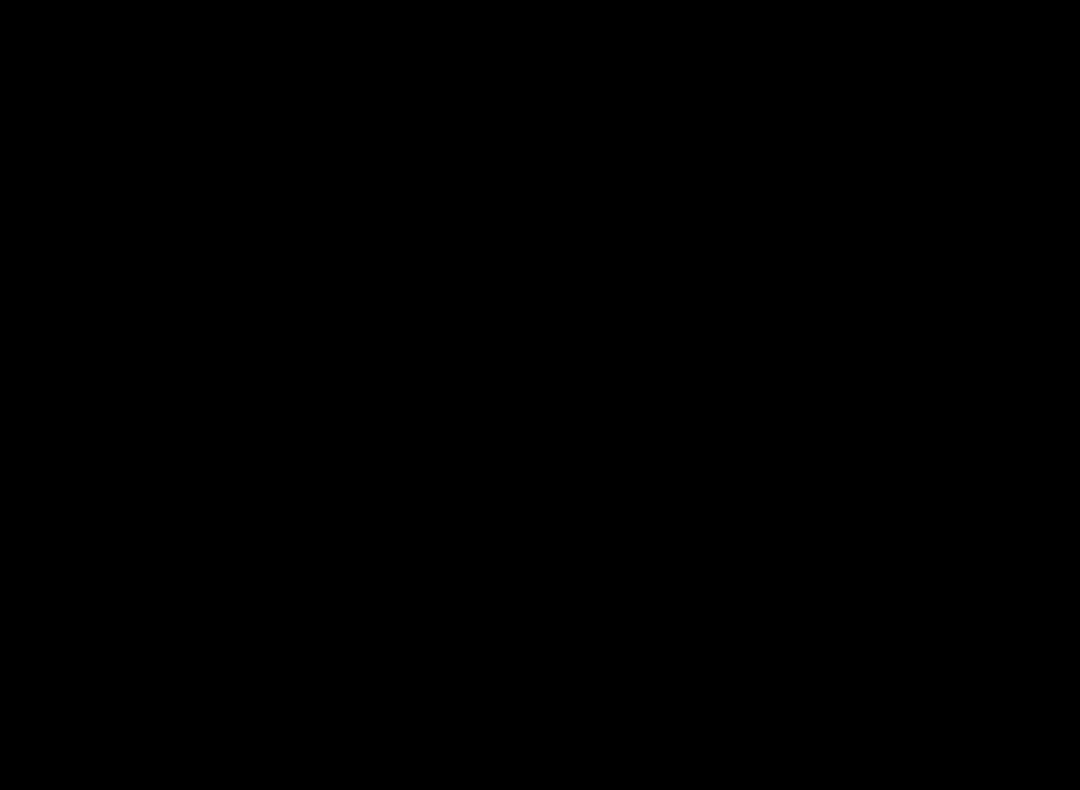 click at bounding box center (540, 395) 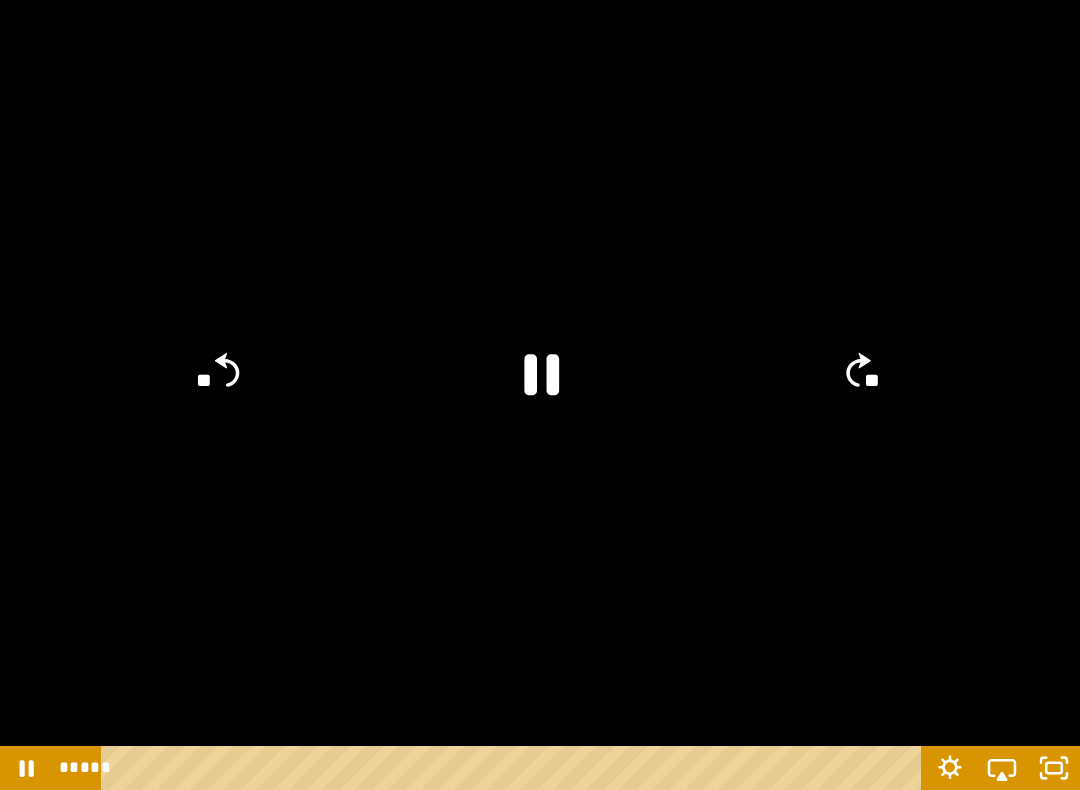 click at bounding box center (540, 395) 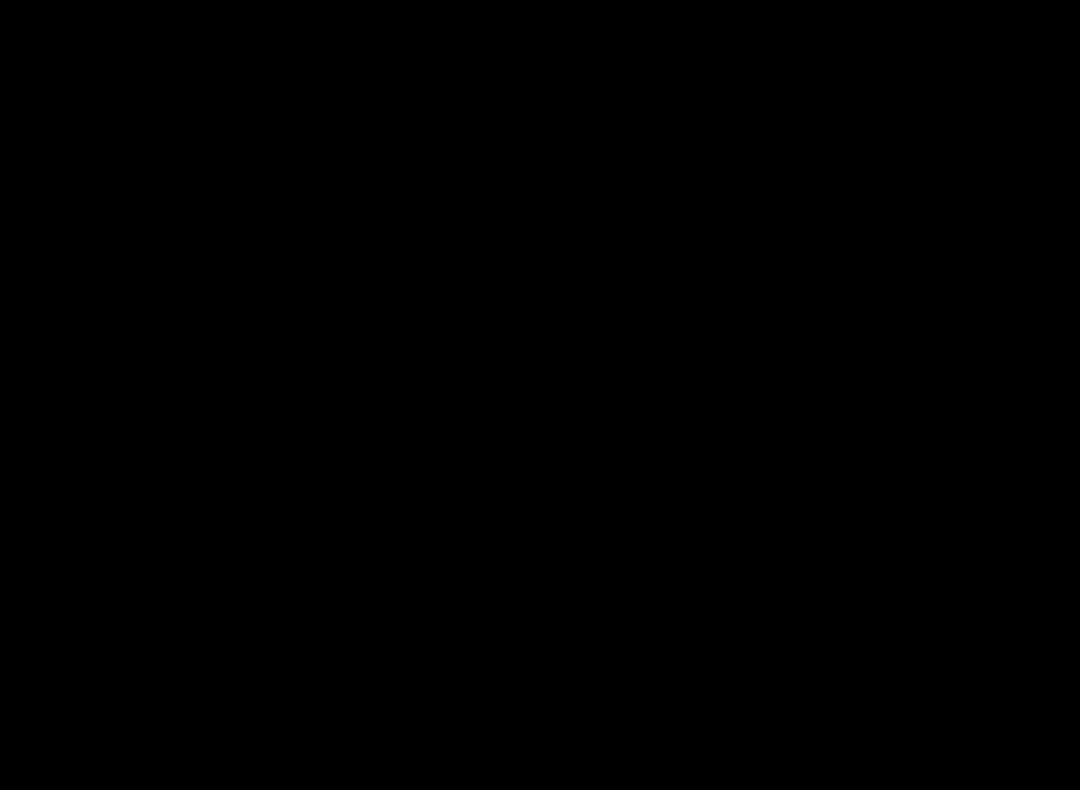 click at bounding box center (540, 395) 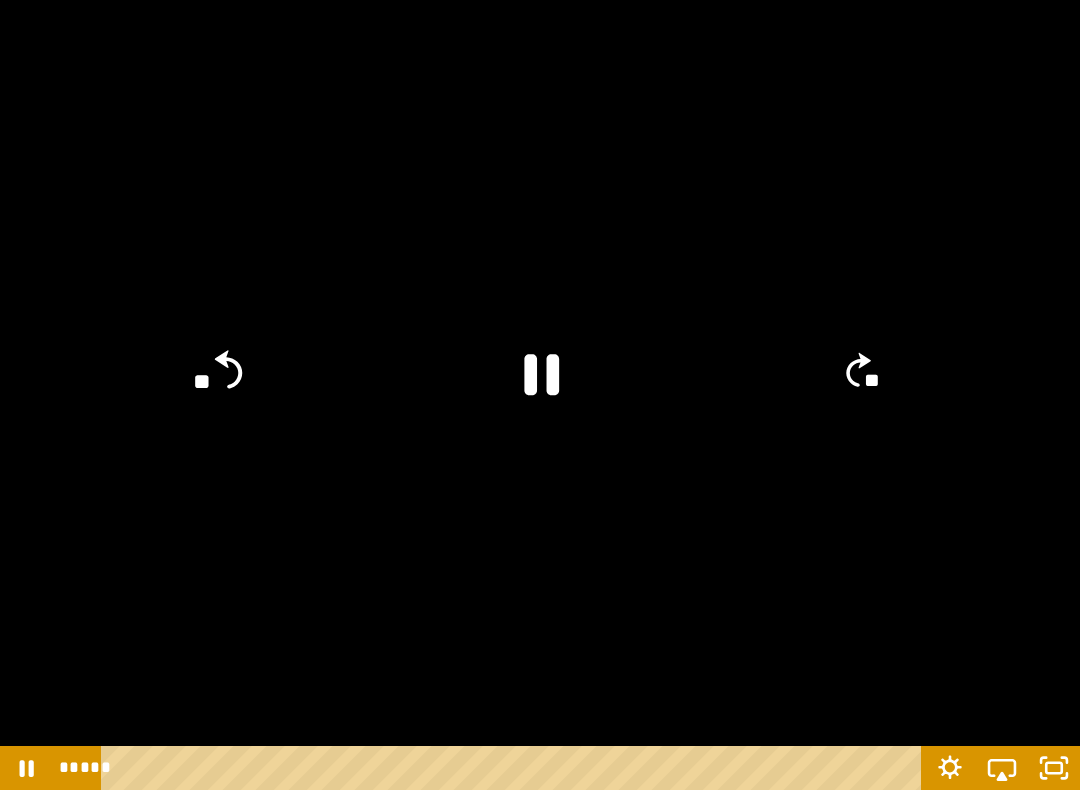click on "**" 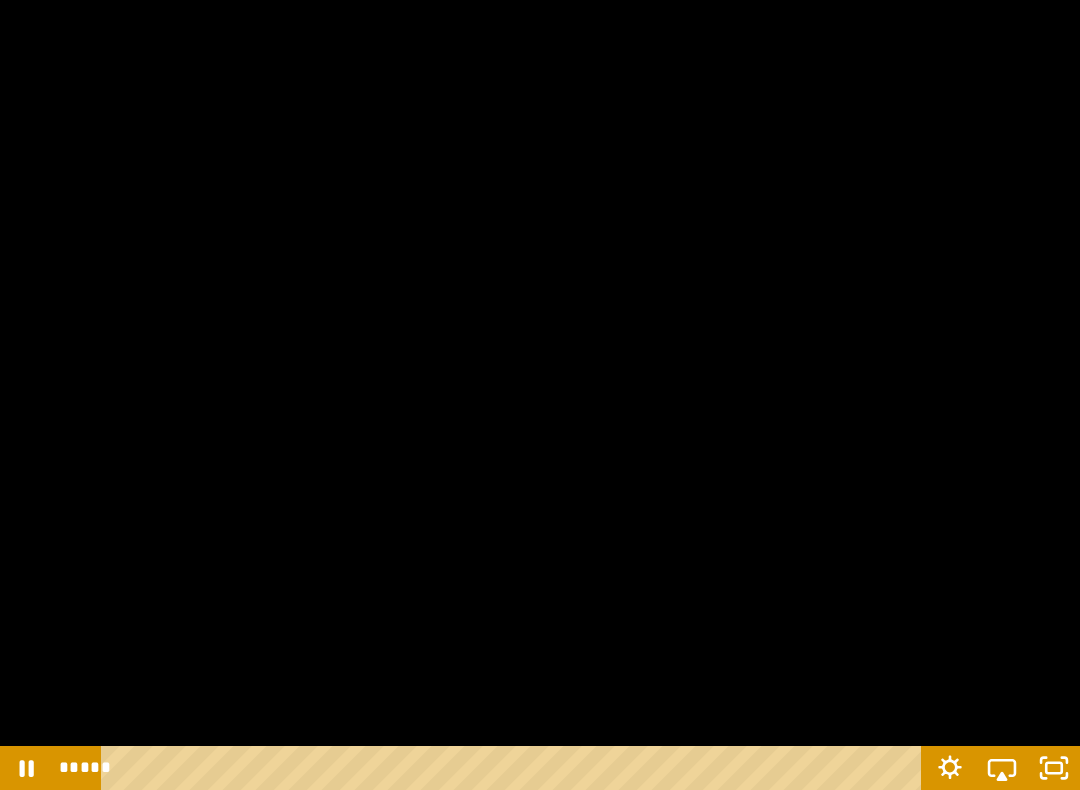 click at bounding box center (540, 395) 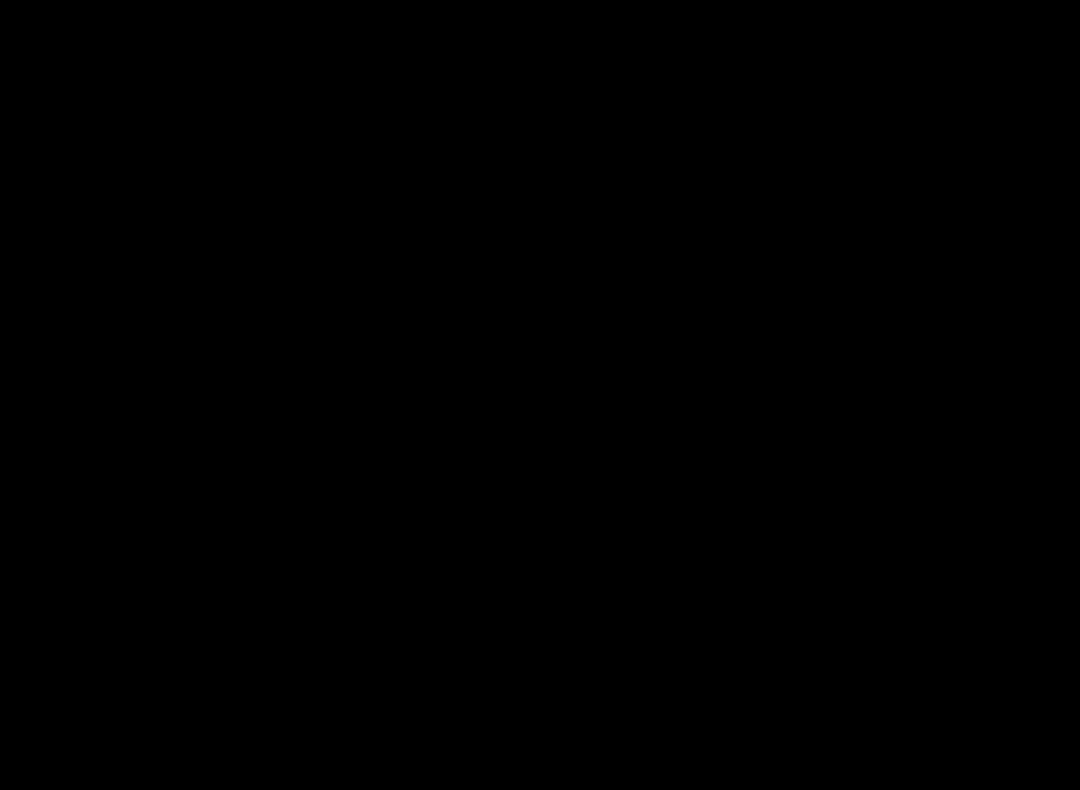 click at bounding box center [540, 395] 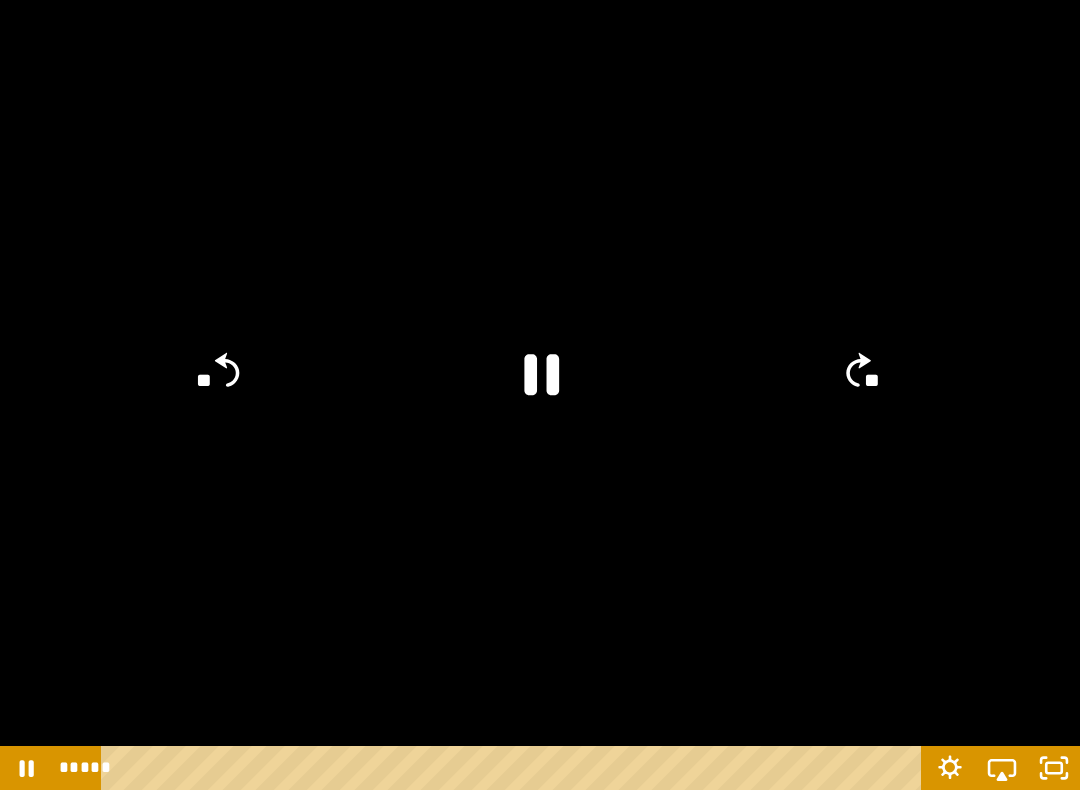 click 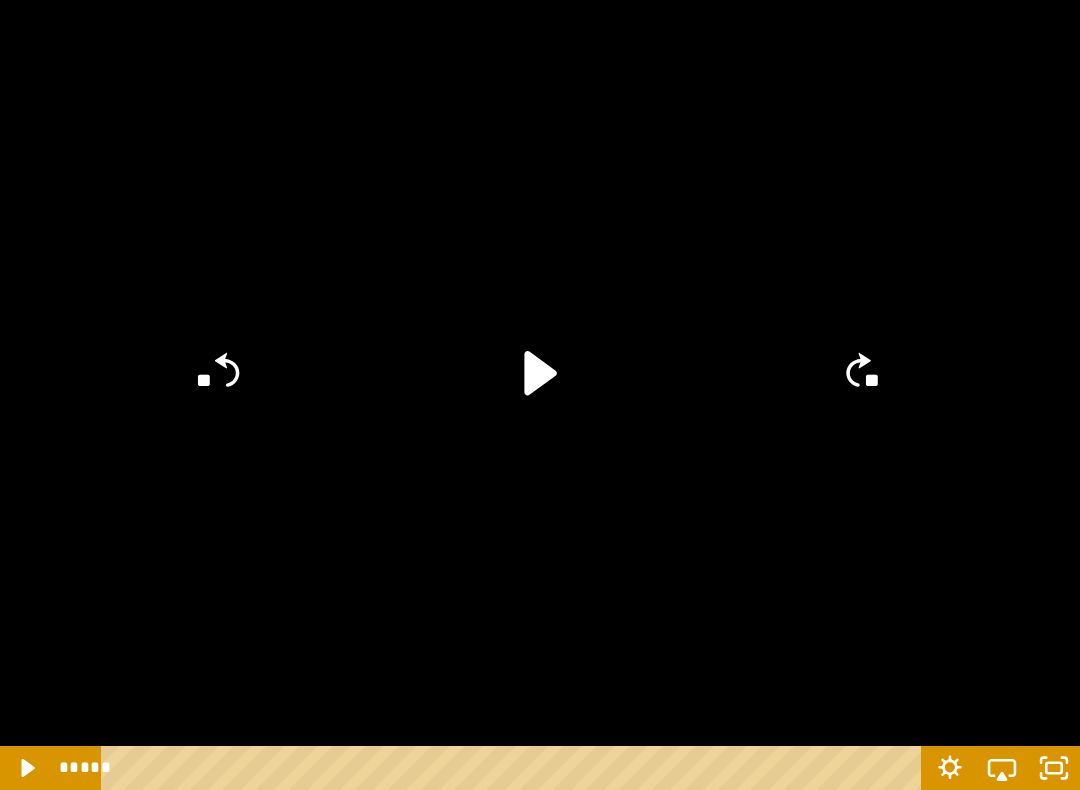 click 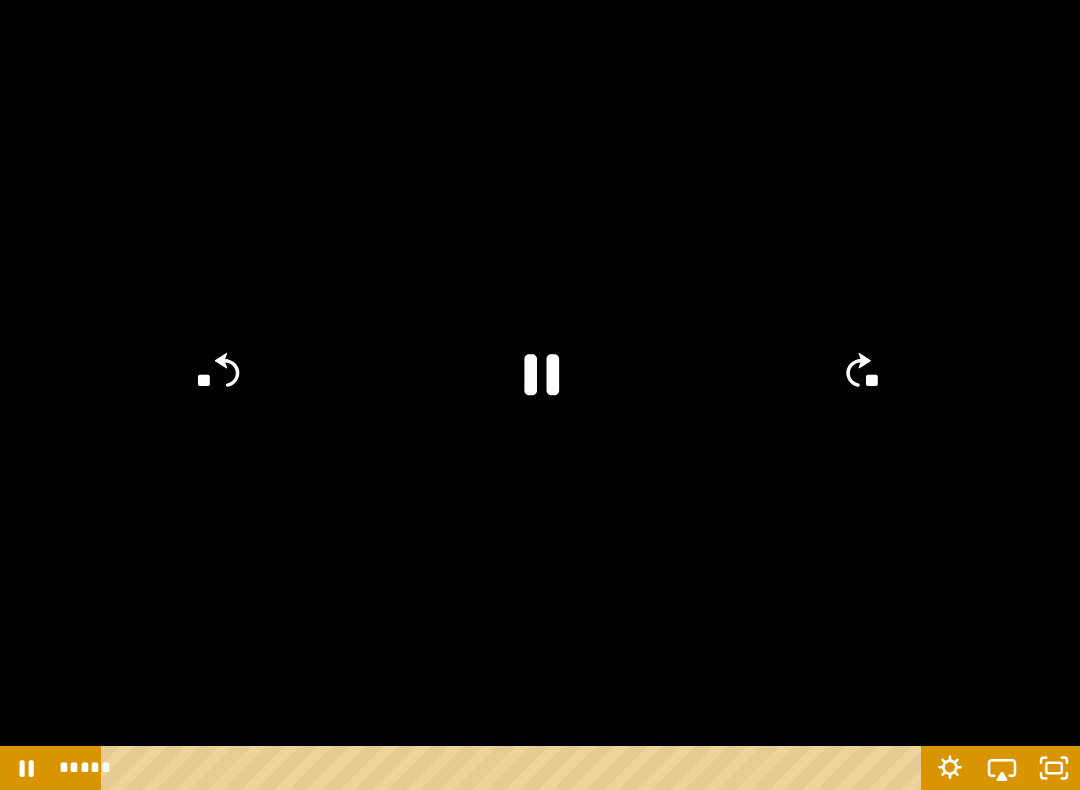 click at bounding box center [540, 395] 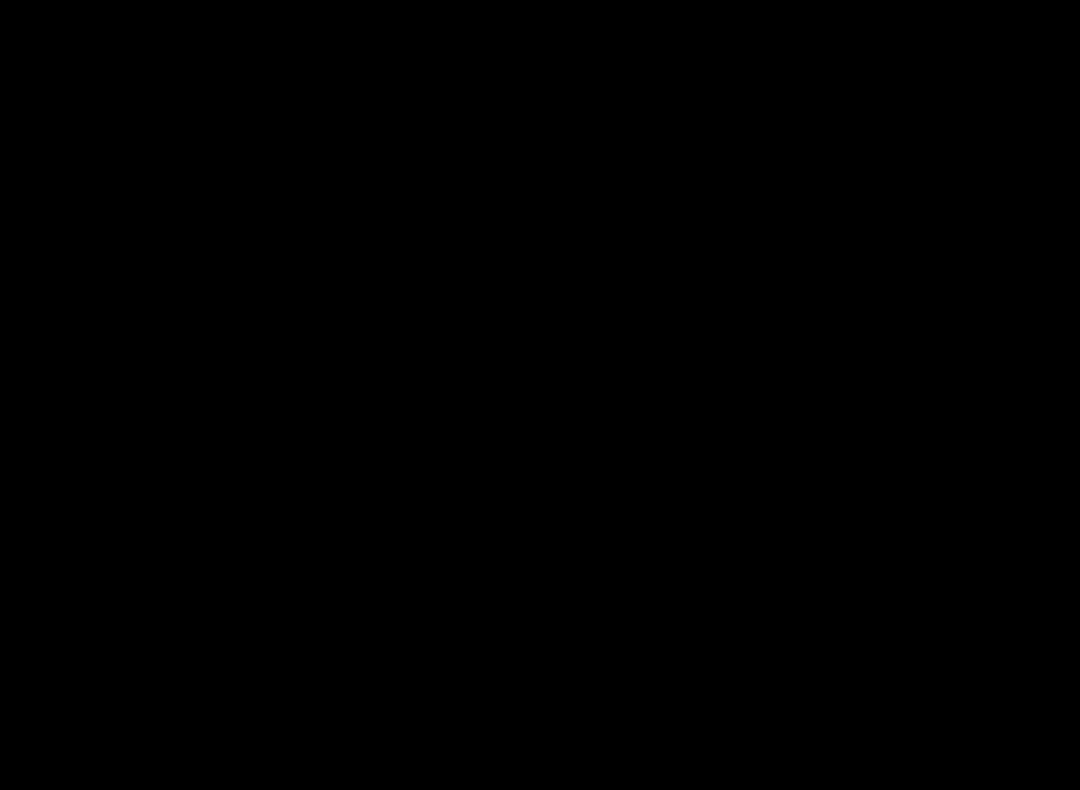 click at bounding box center [540, 395] 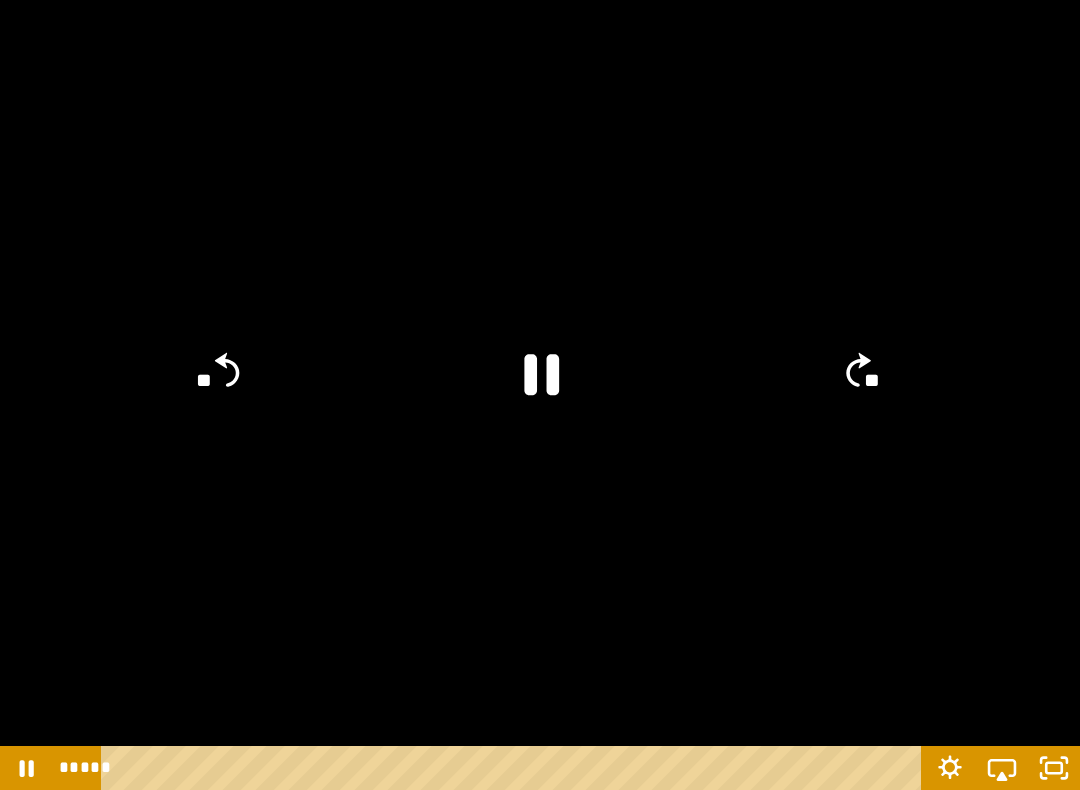 click 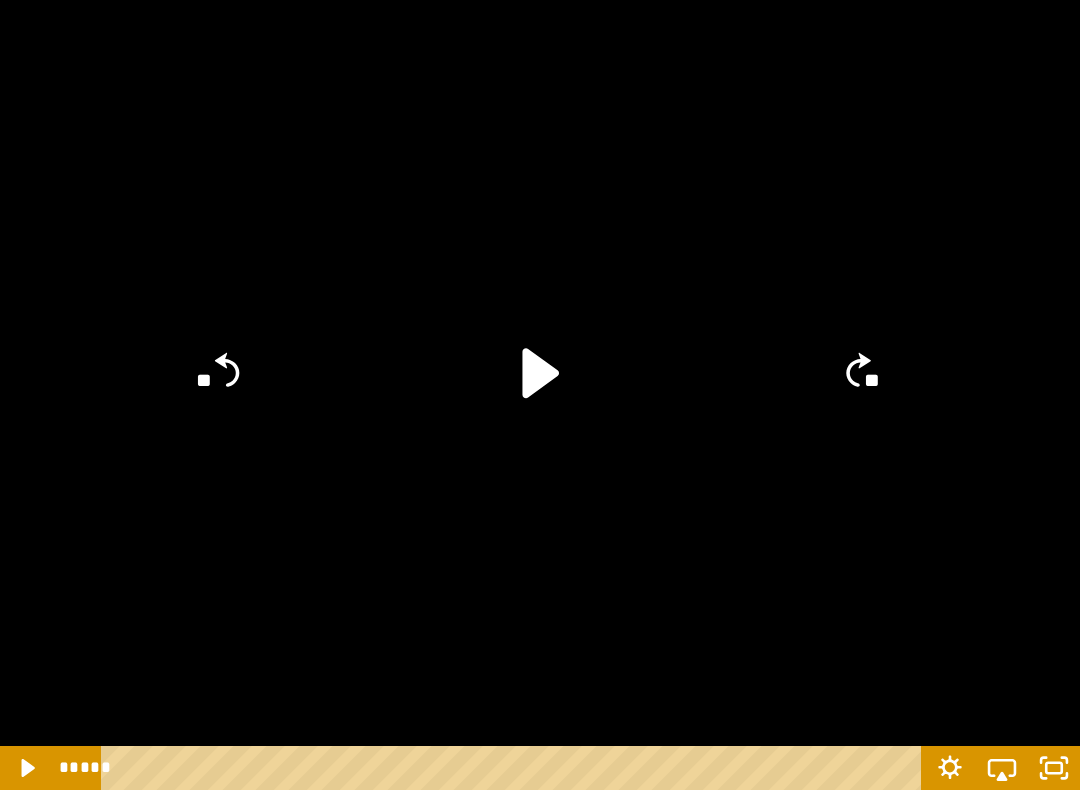 click 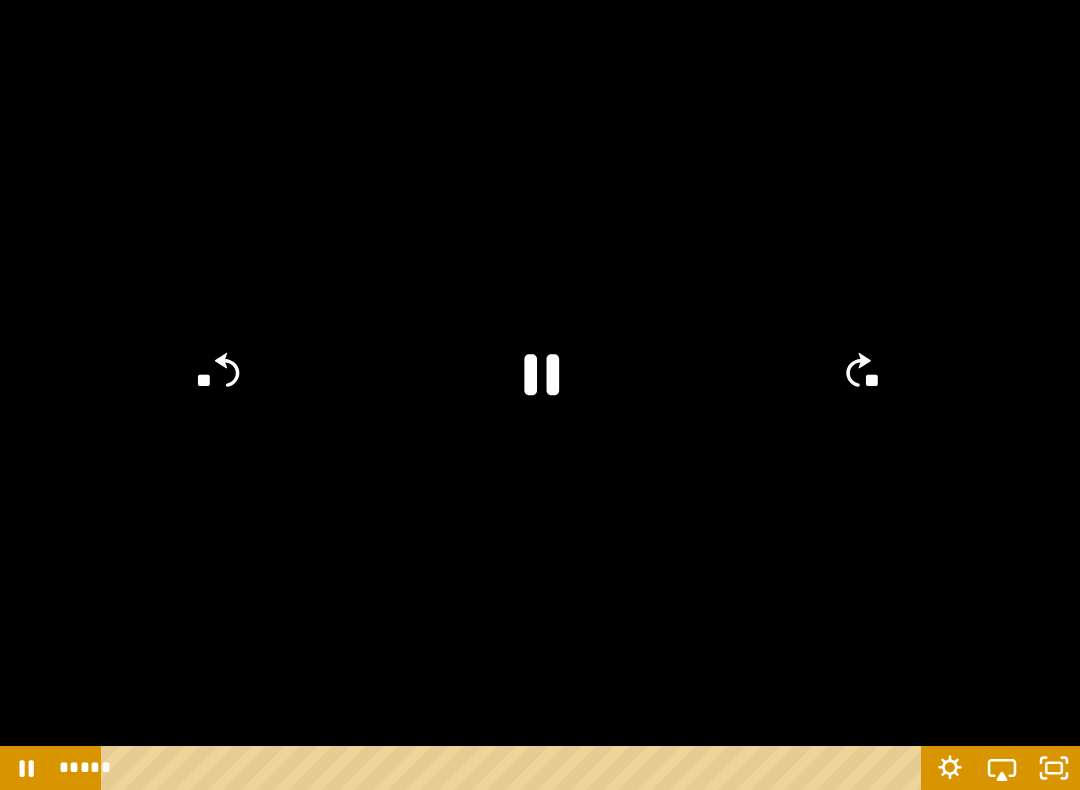 click at bounding box center (540, 395) 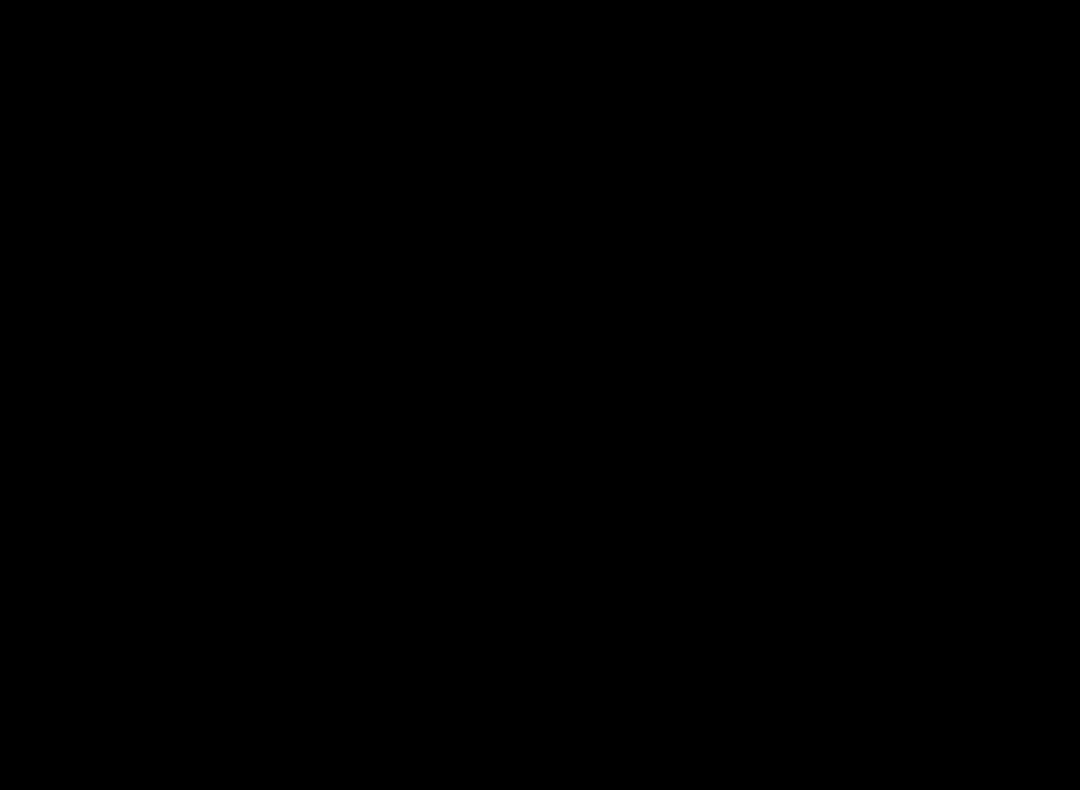 click at bounding box center [540, 395] 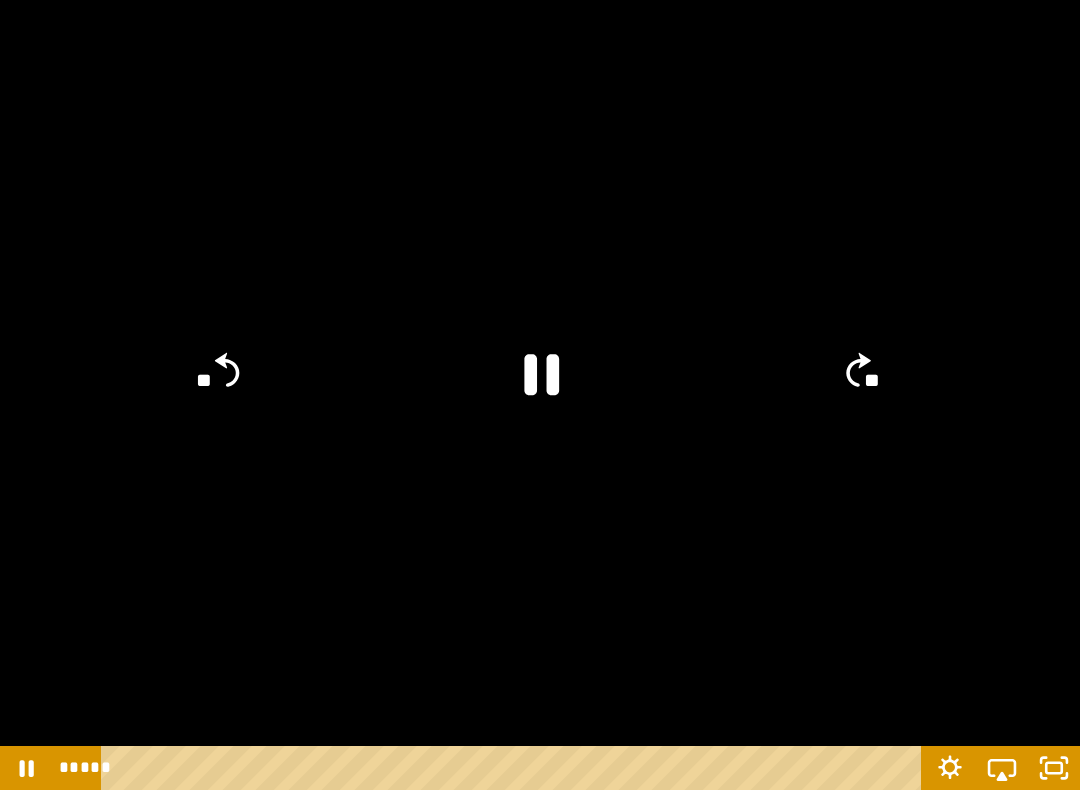 click at bounding box center (540, 395) 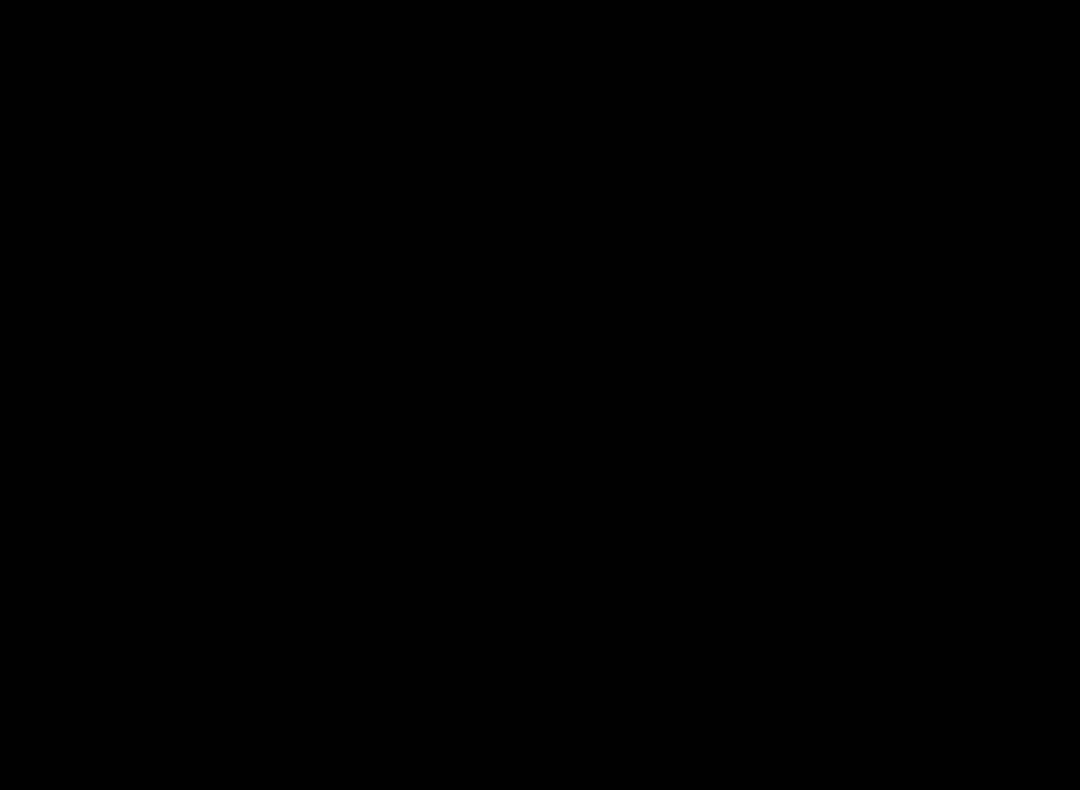 click at bounding box center (540, 395) 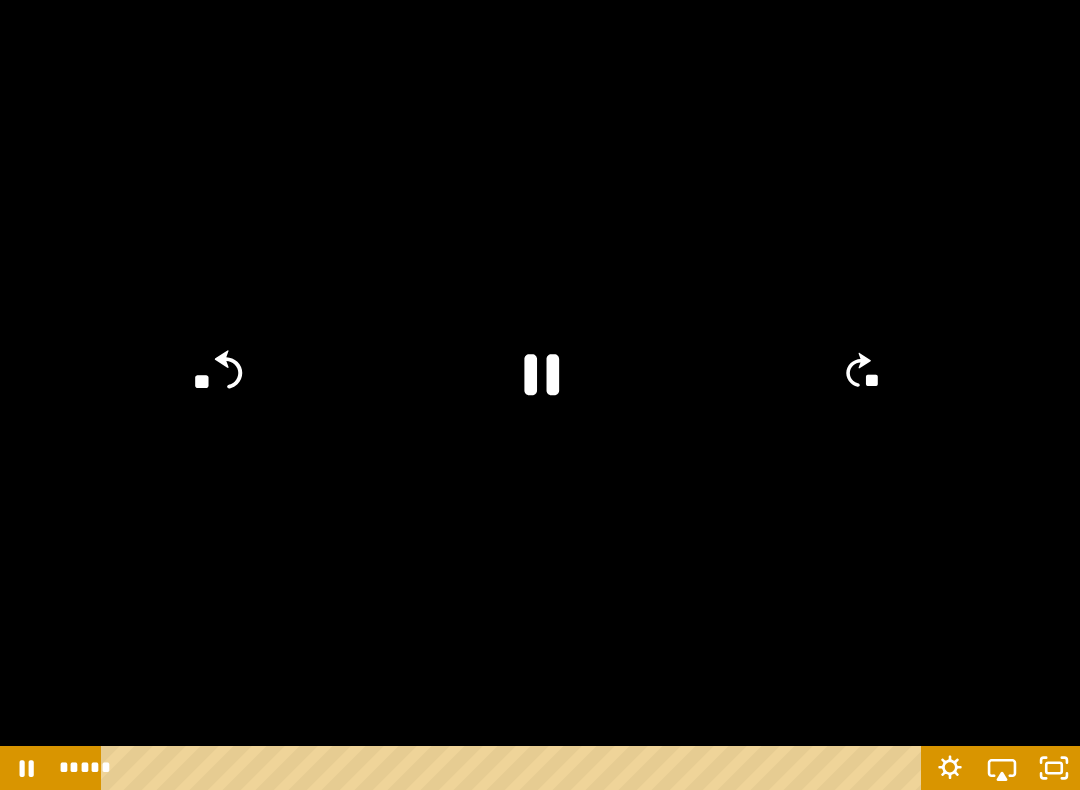 click on "**" 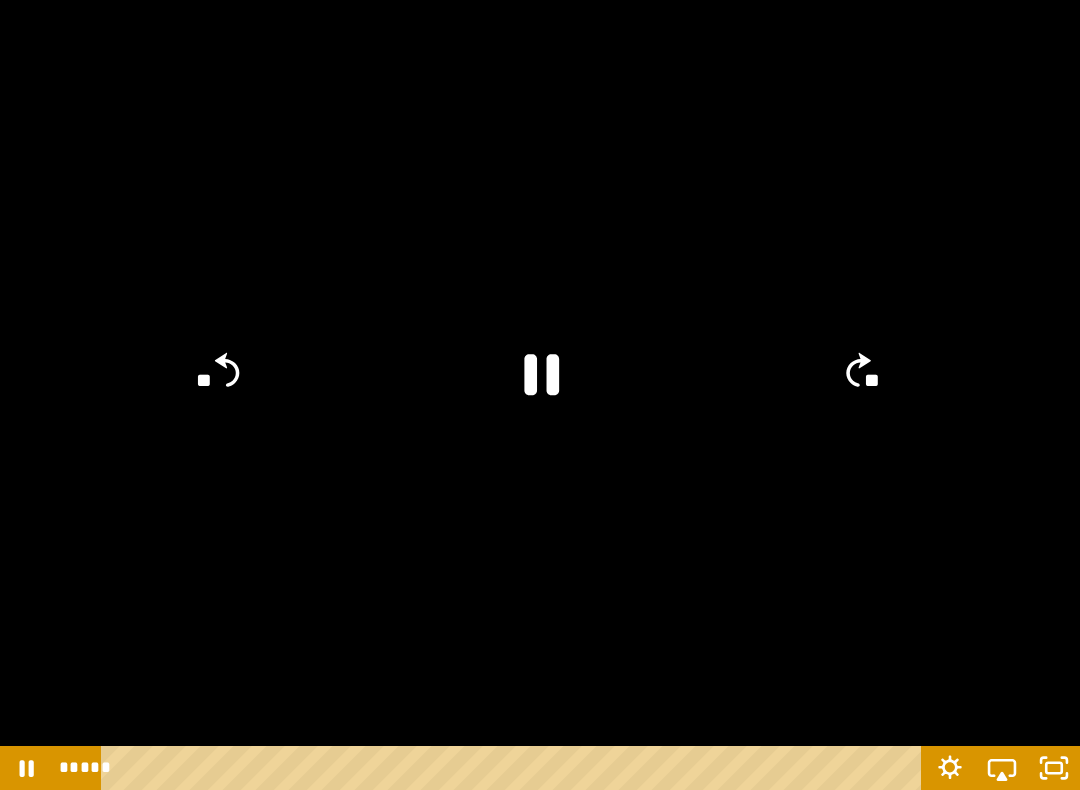 click on "**" 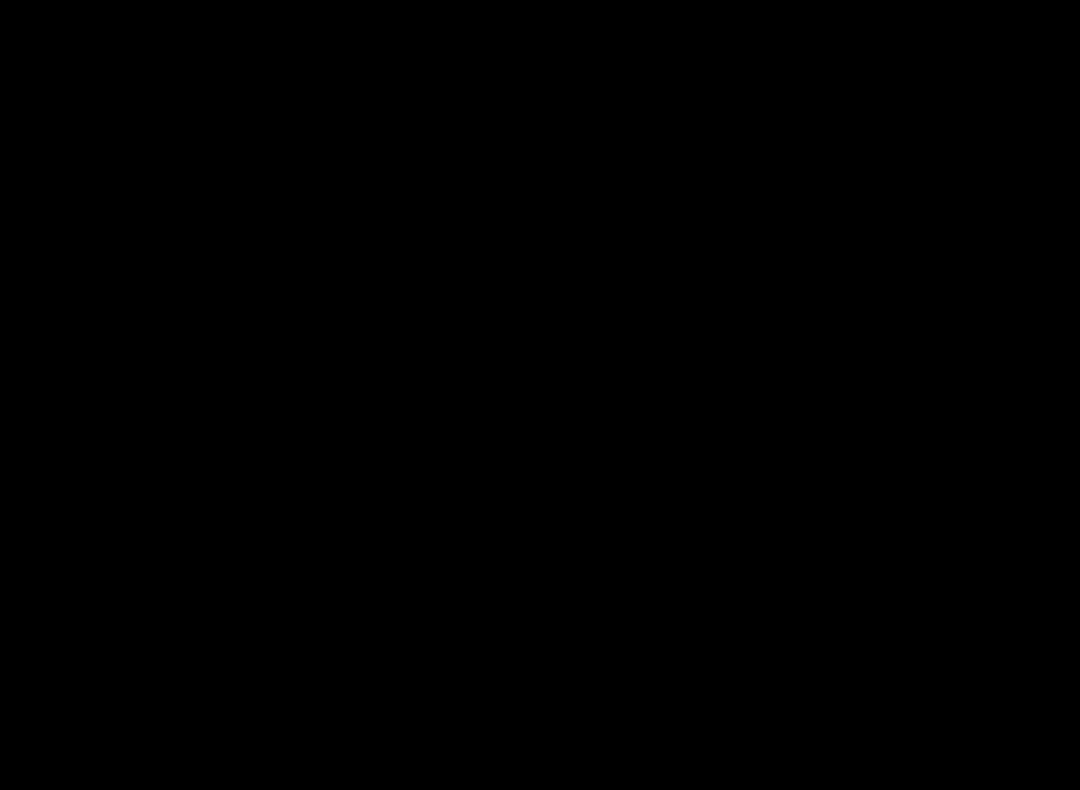 click at bounding box center (540, 395) 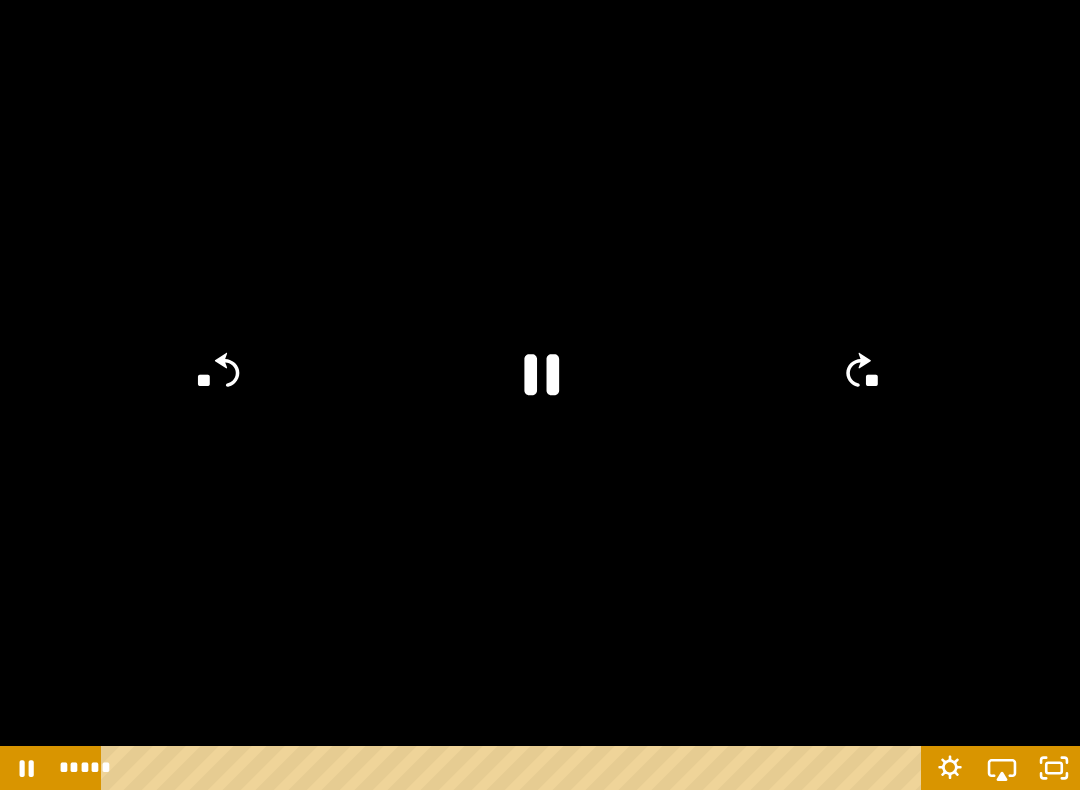 click at bounding box center (540, 395) 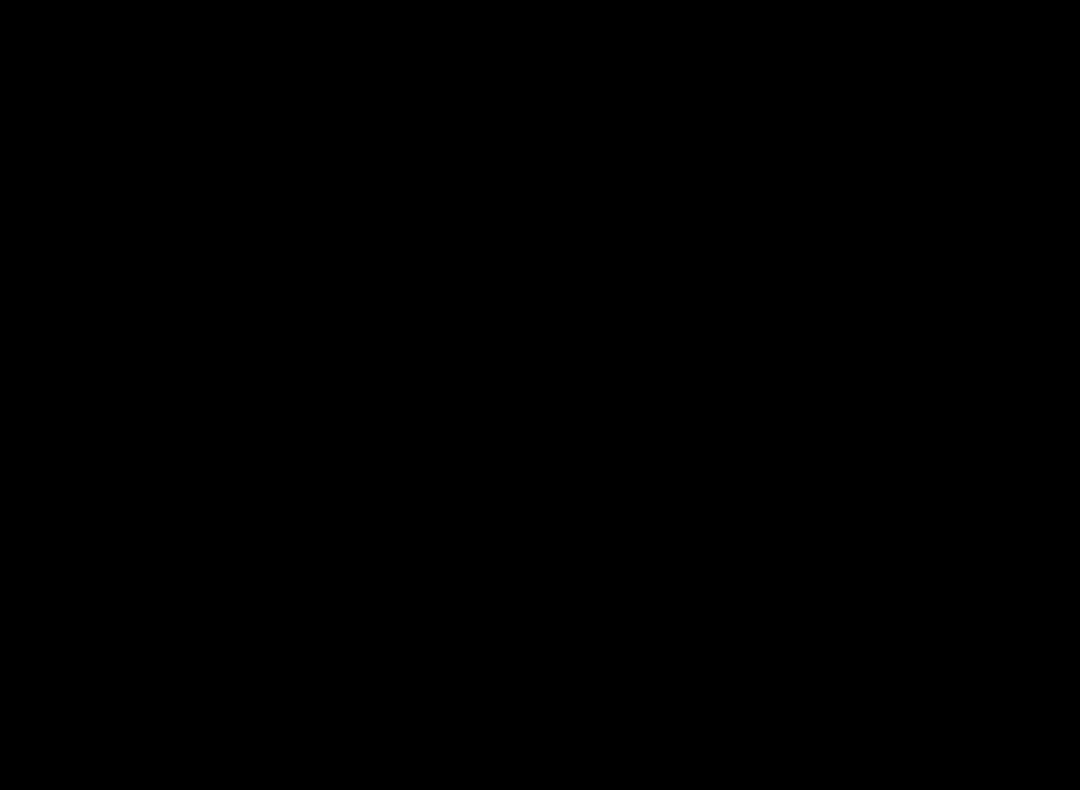 click at bounding box center (540, 395) 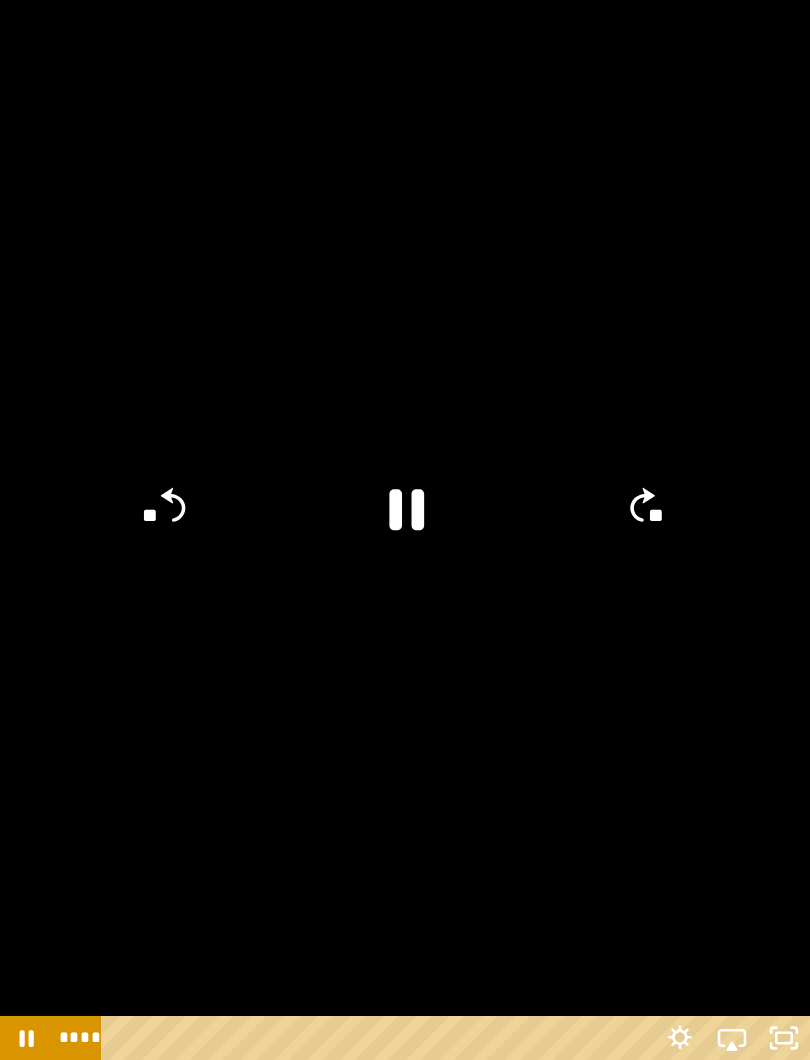 click at bounding box center [405, 530] 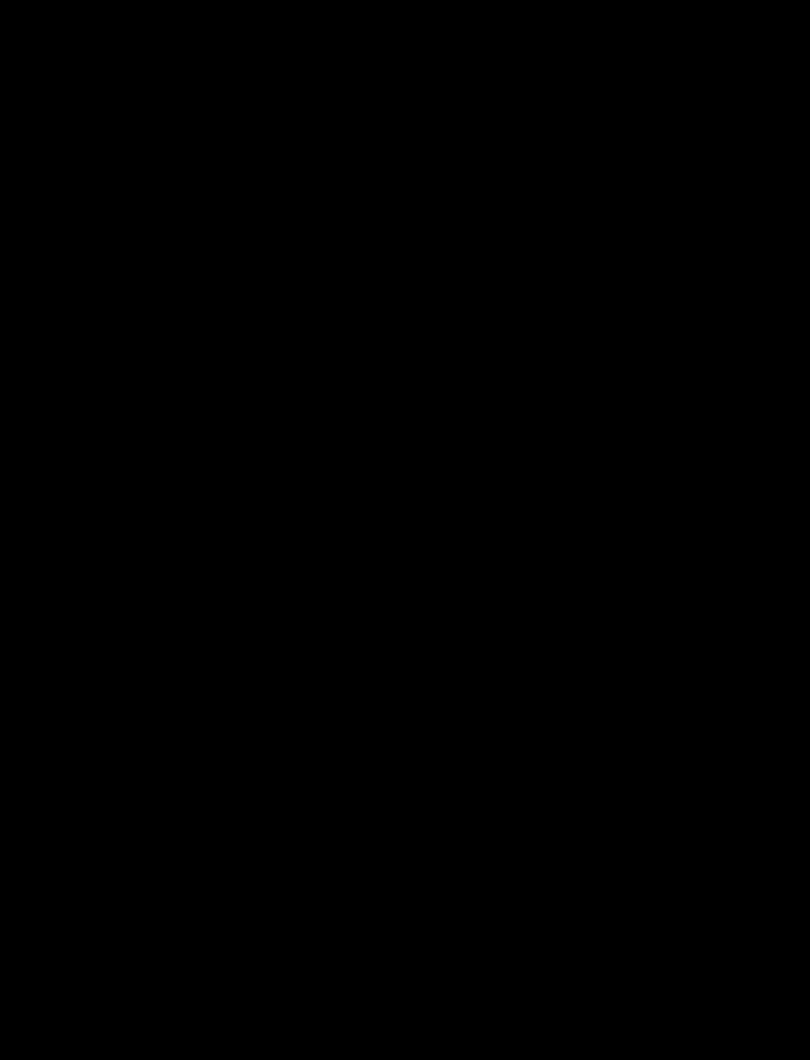 click at bounding box center [405, 530] 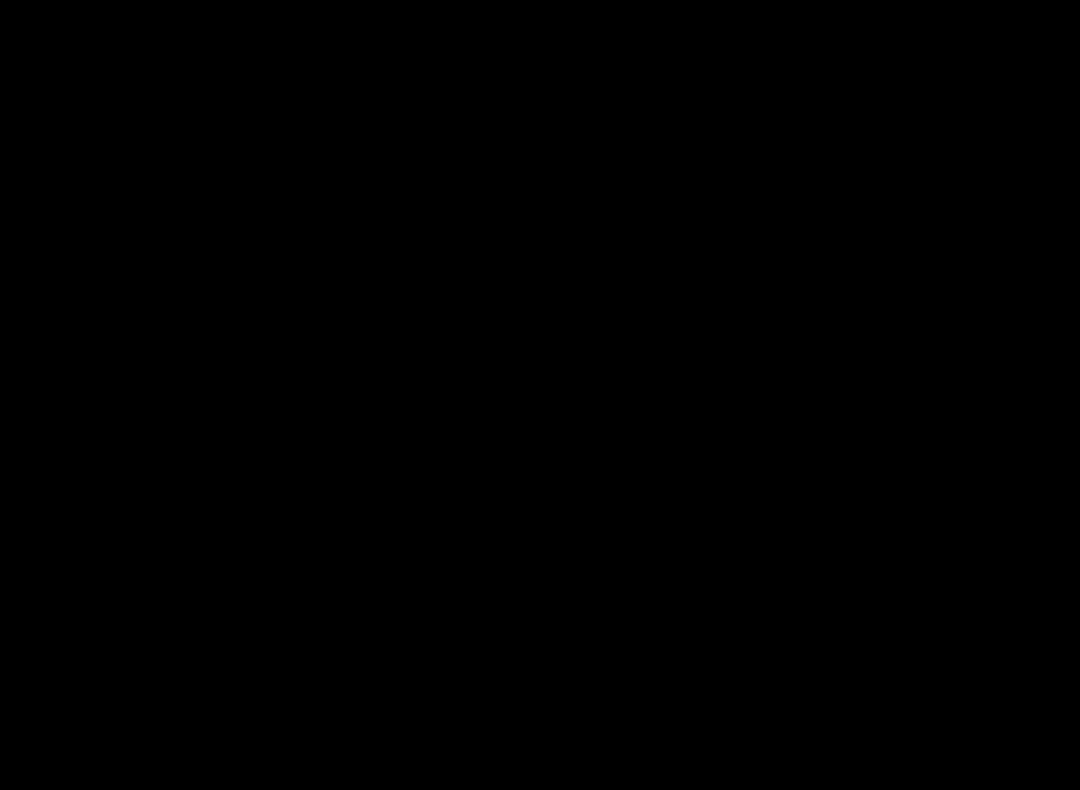 click at bounding box center [540, 395] 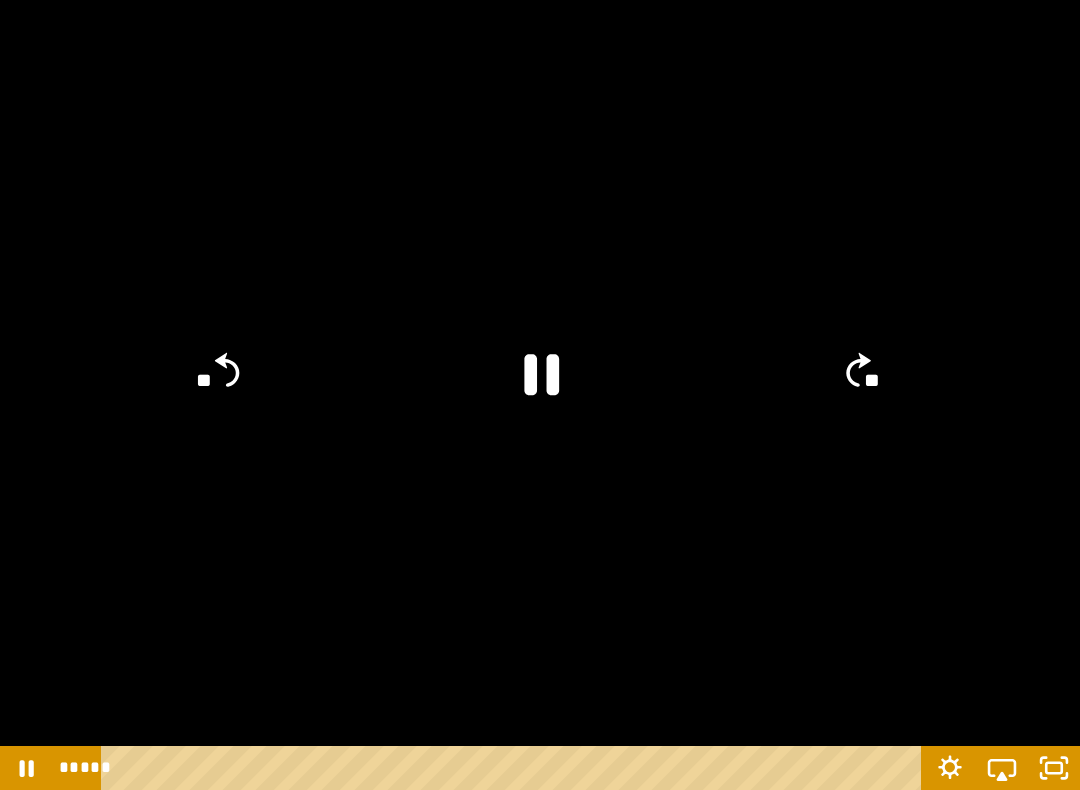 click at bounding box center [540, 395] 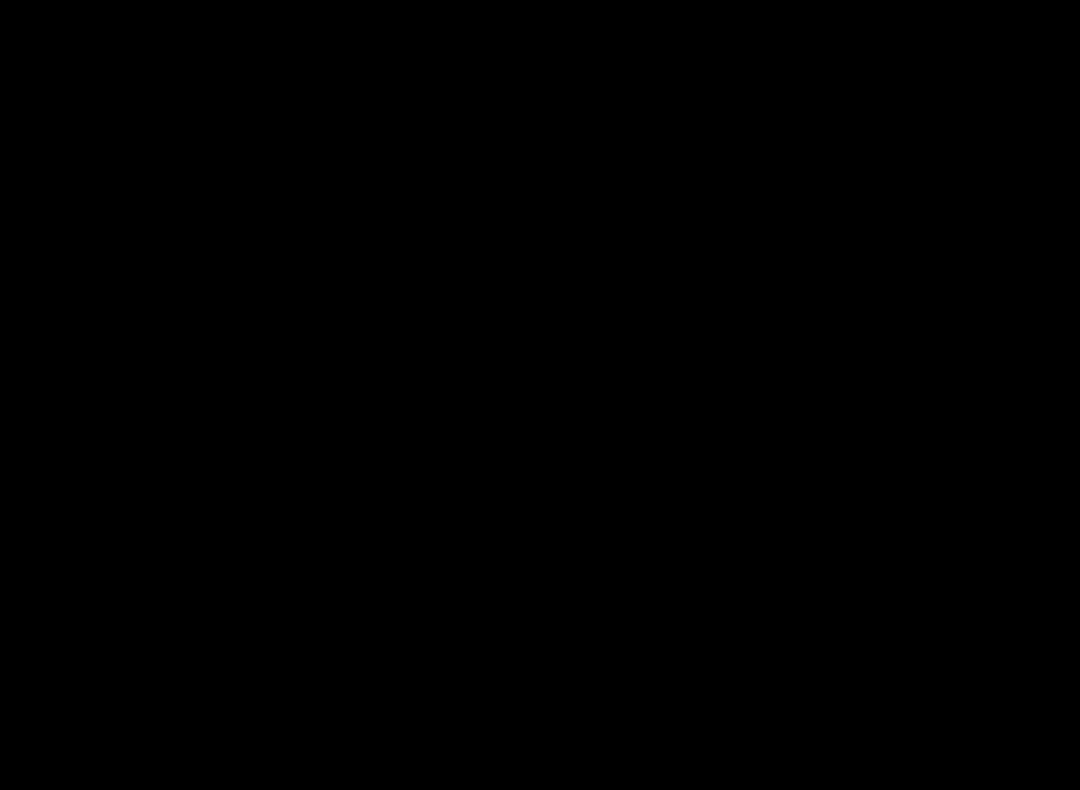 click at bounding box center (540, 395) 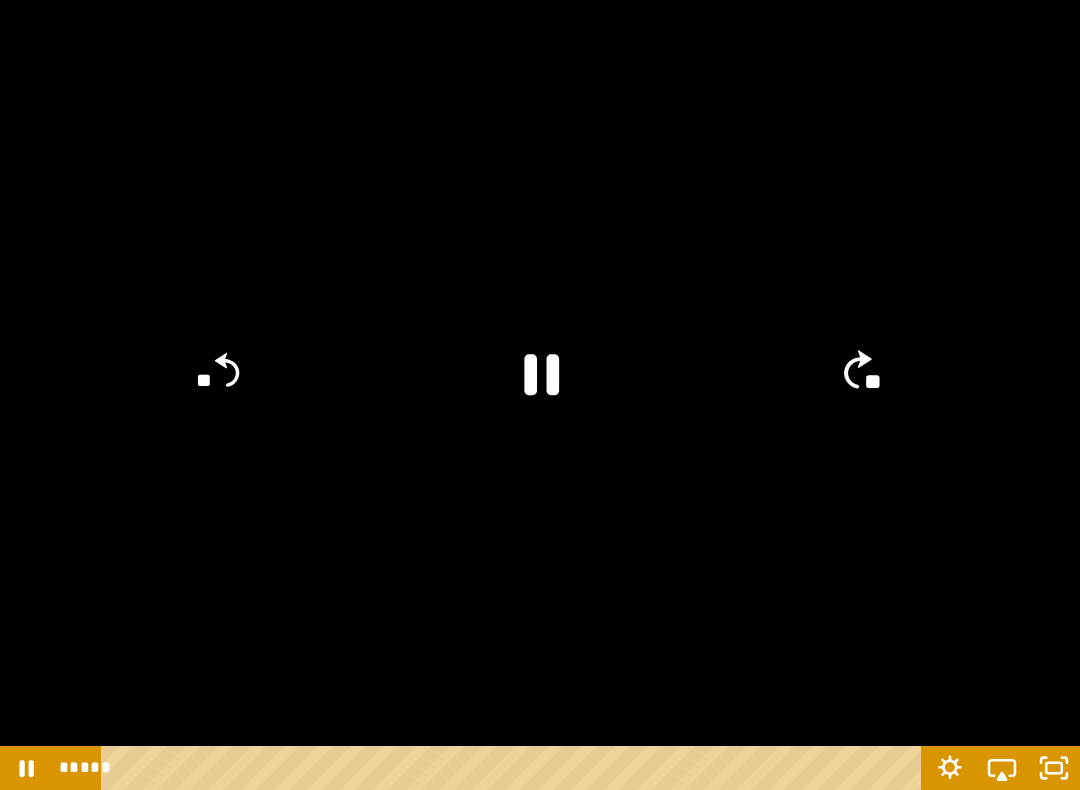 click on "**" 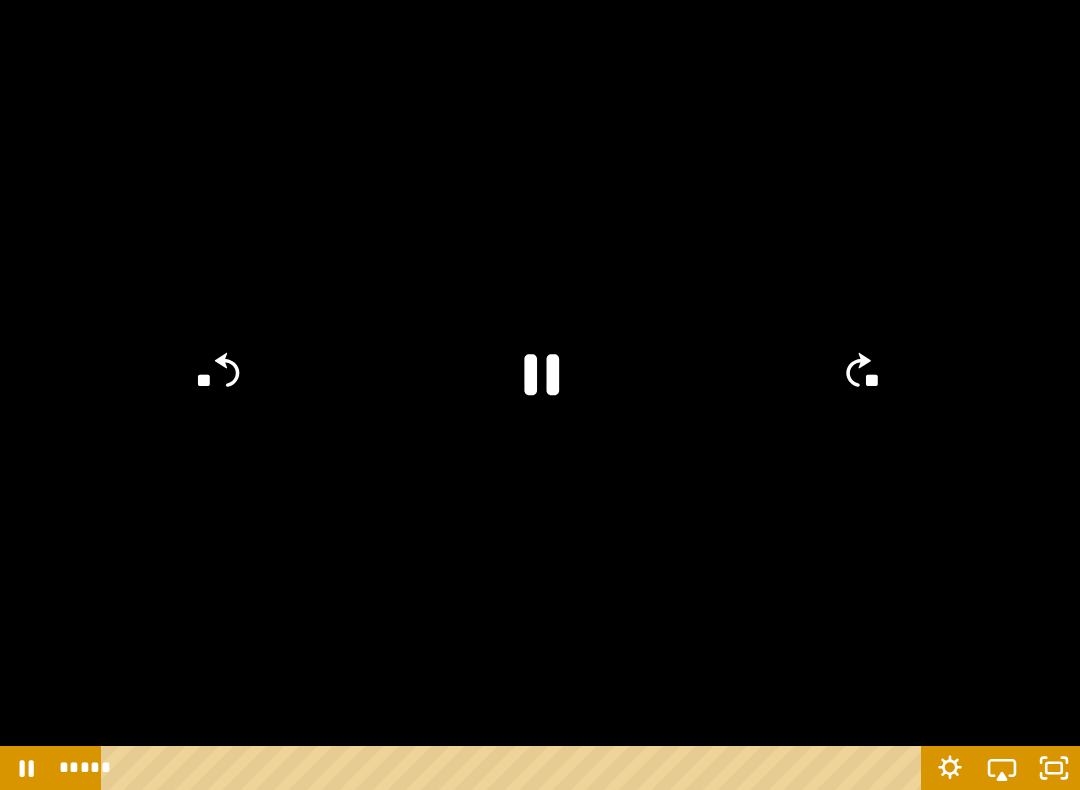click on "**" 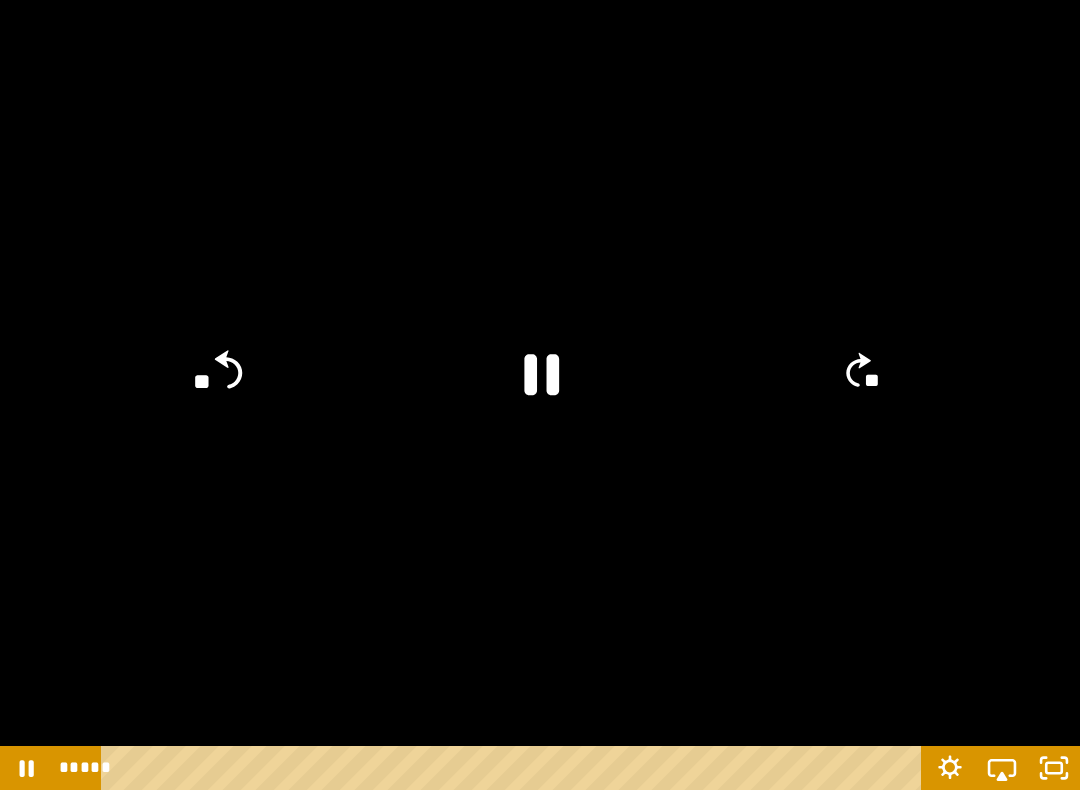click on "**" 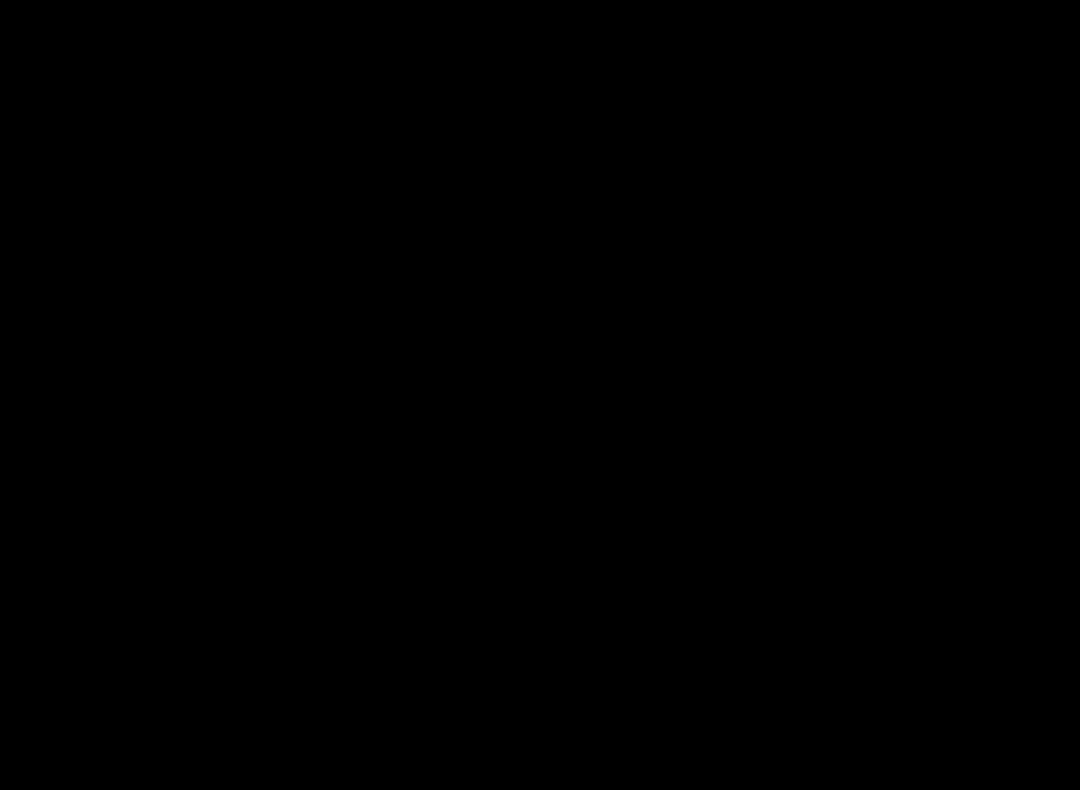 click at bounding box center [540, 395] 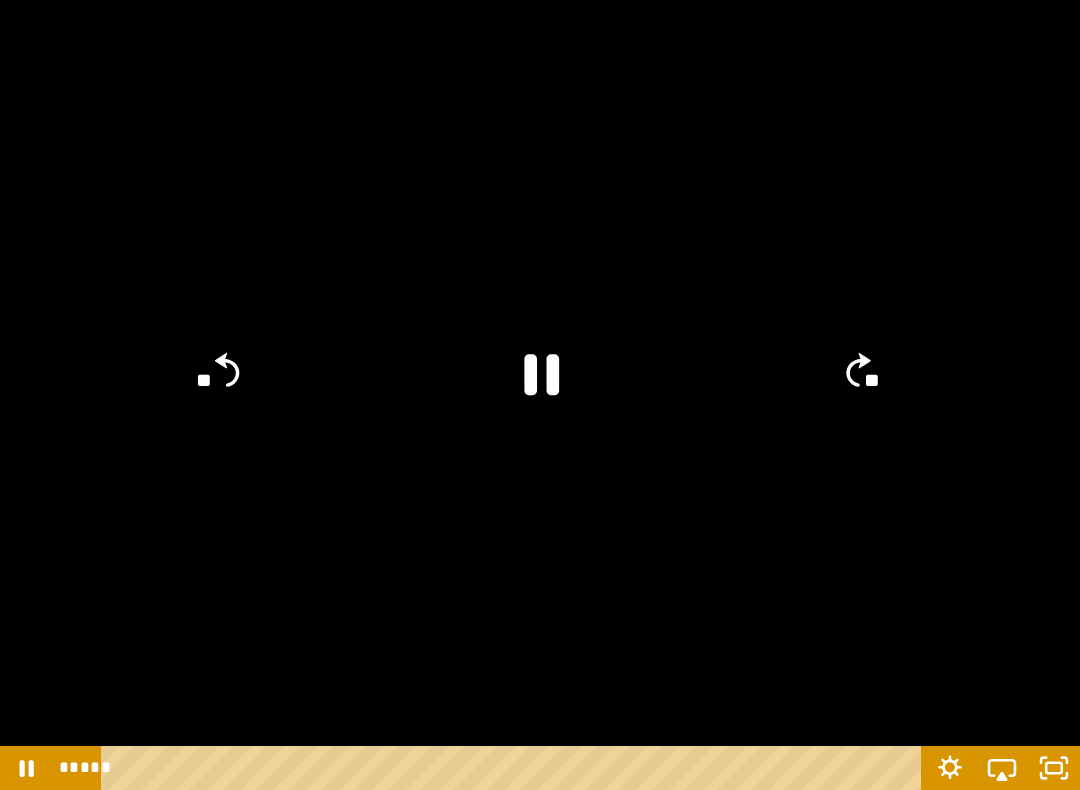 click 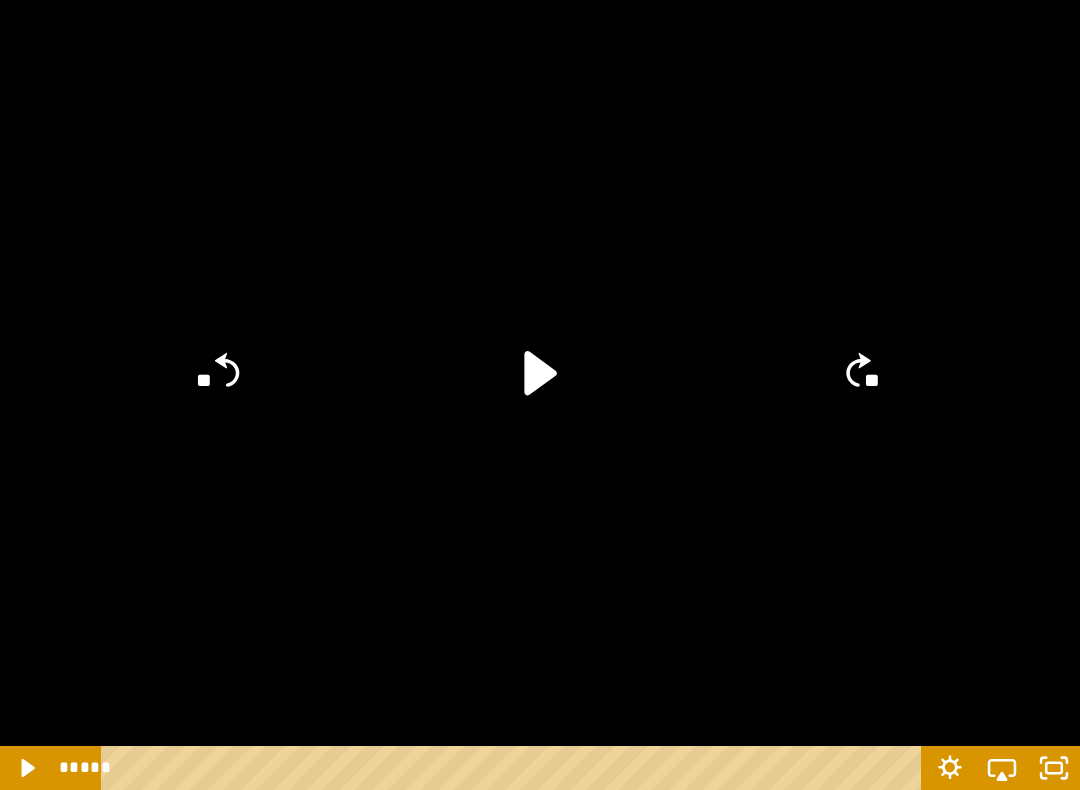click 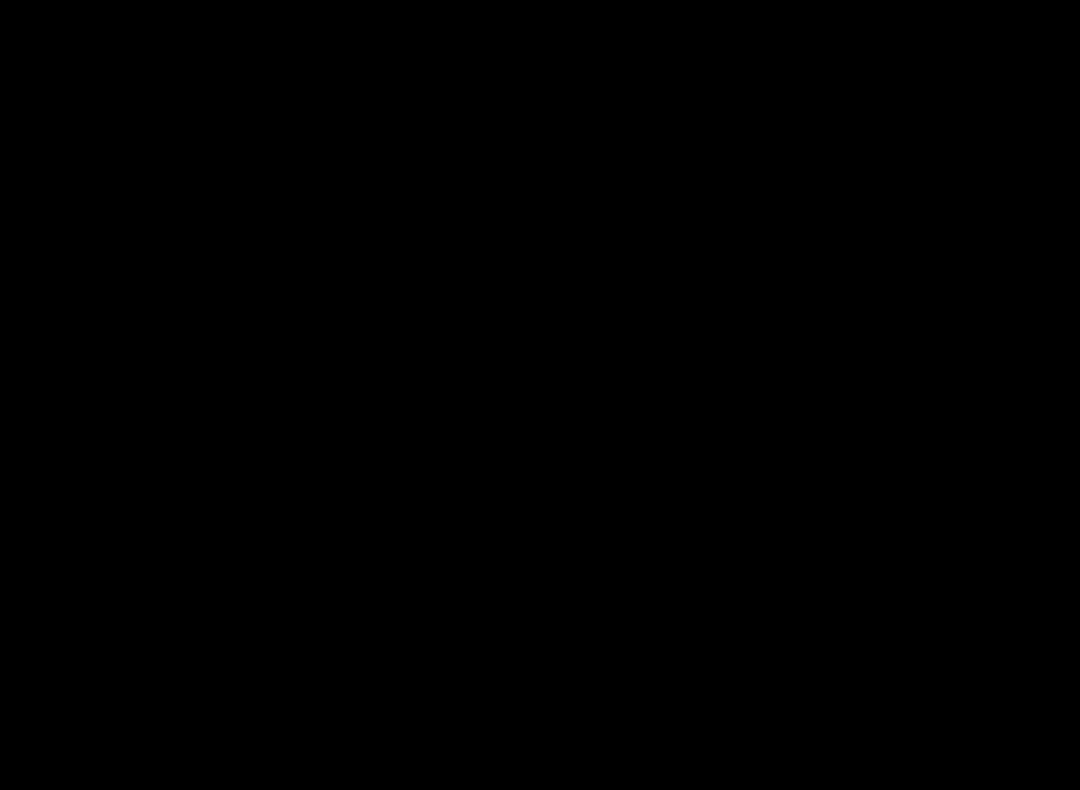 click at bounding box center [540, 395] 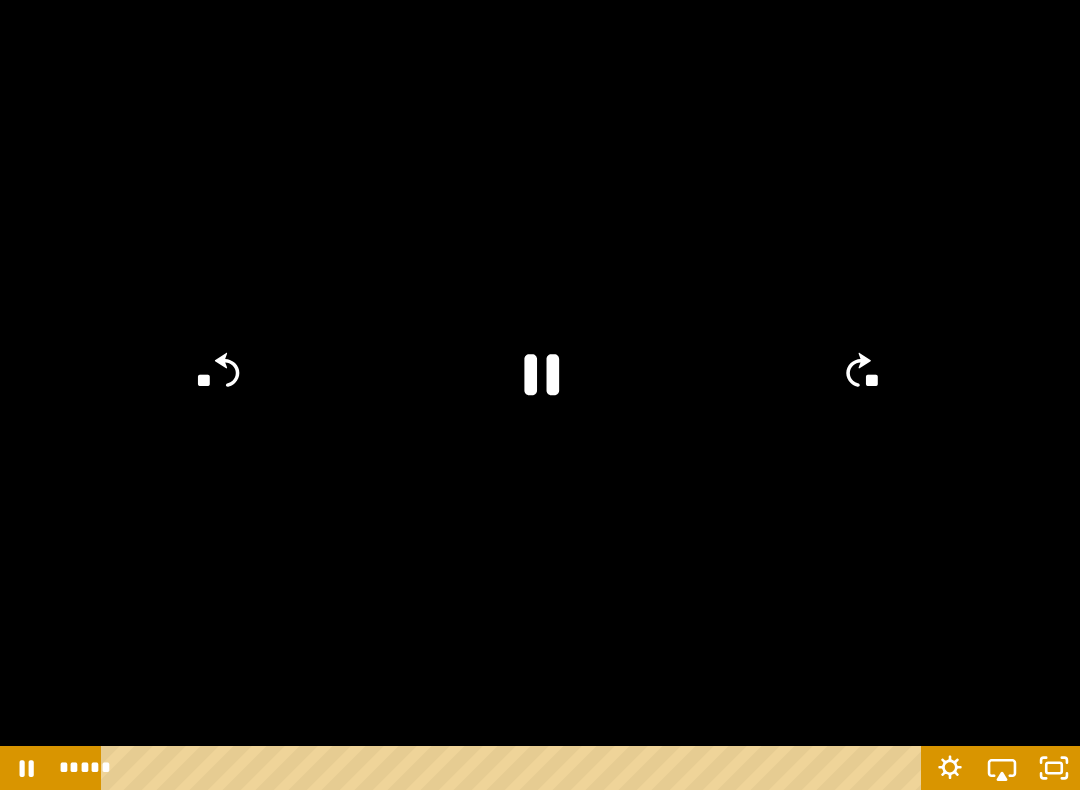 click 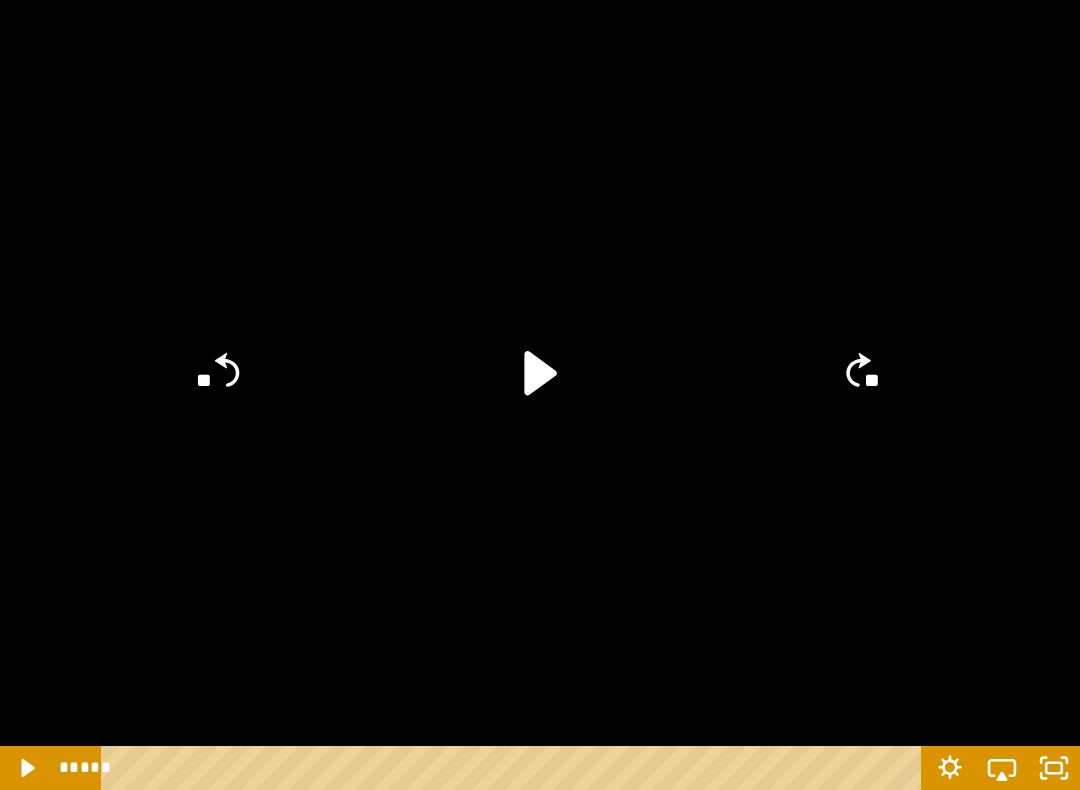 click on "**" 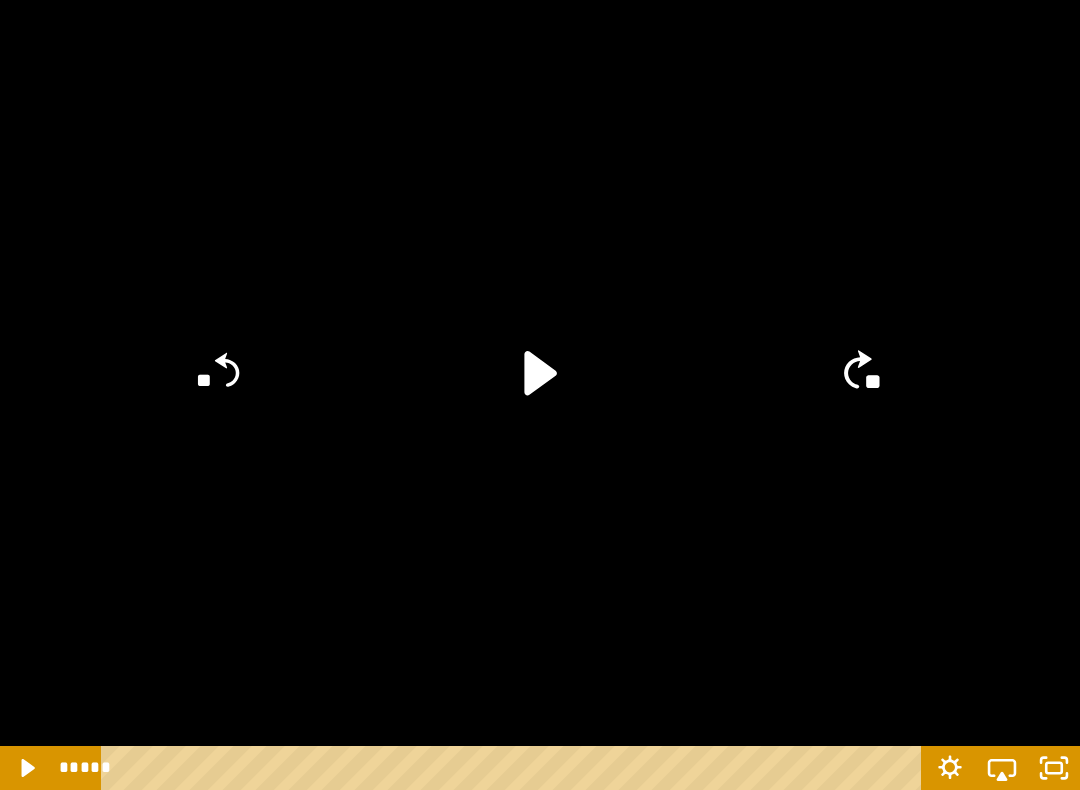 click on "**" 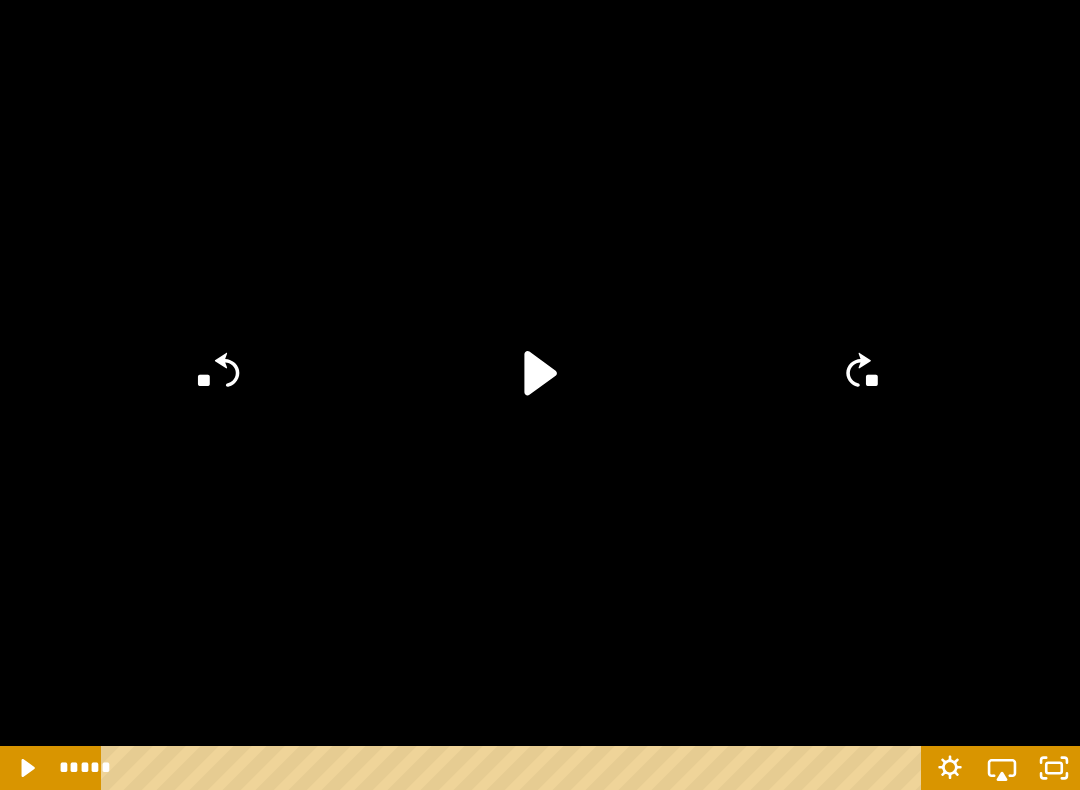 click on "**" 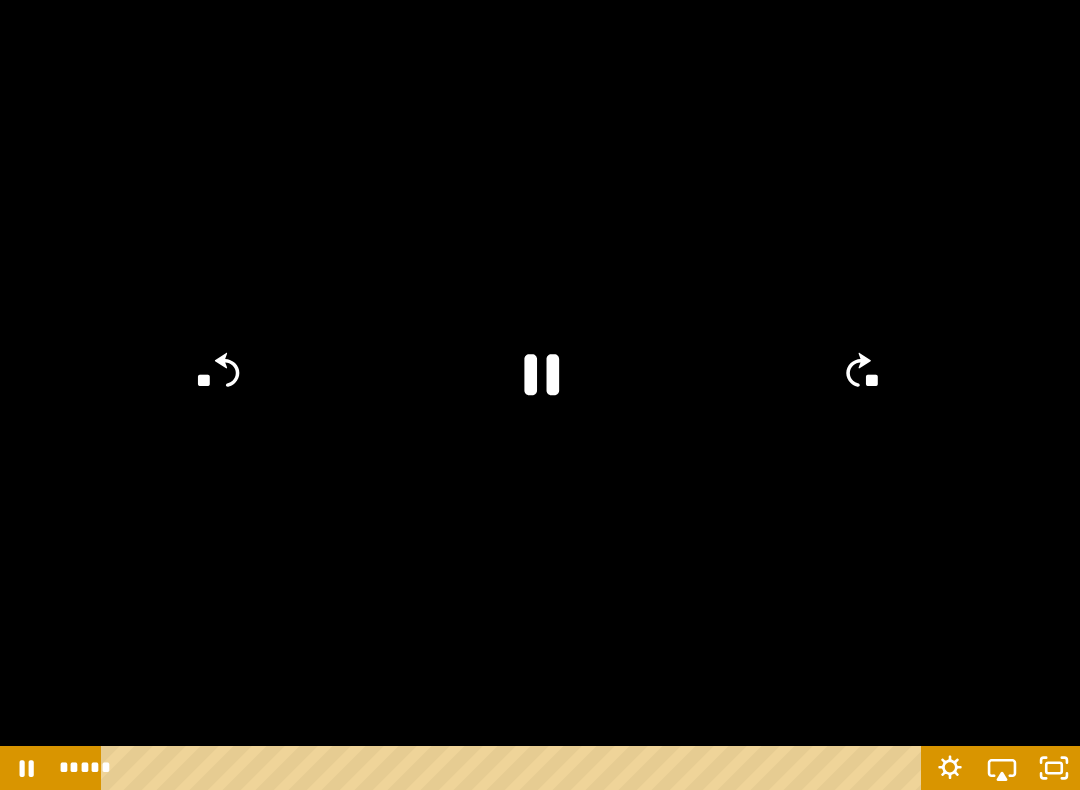 click at bounding box center [540, 395] 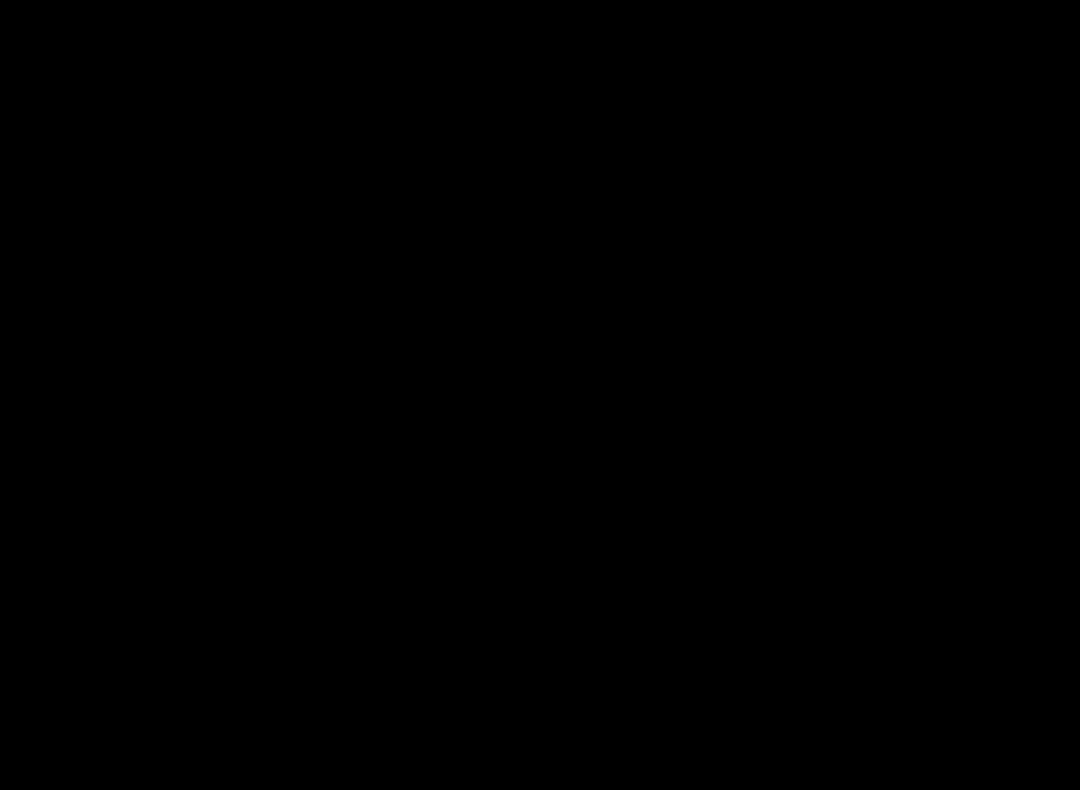 click at bounding box center (540, 395) 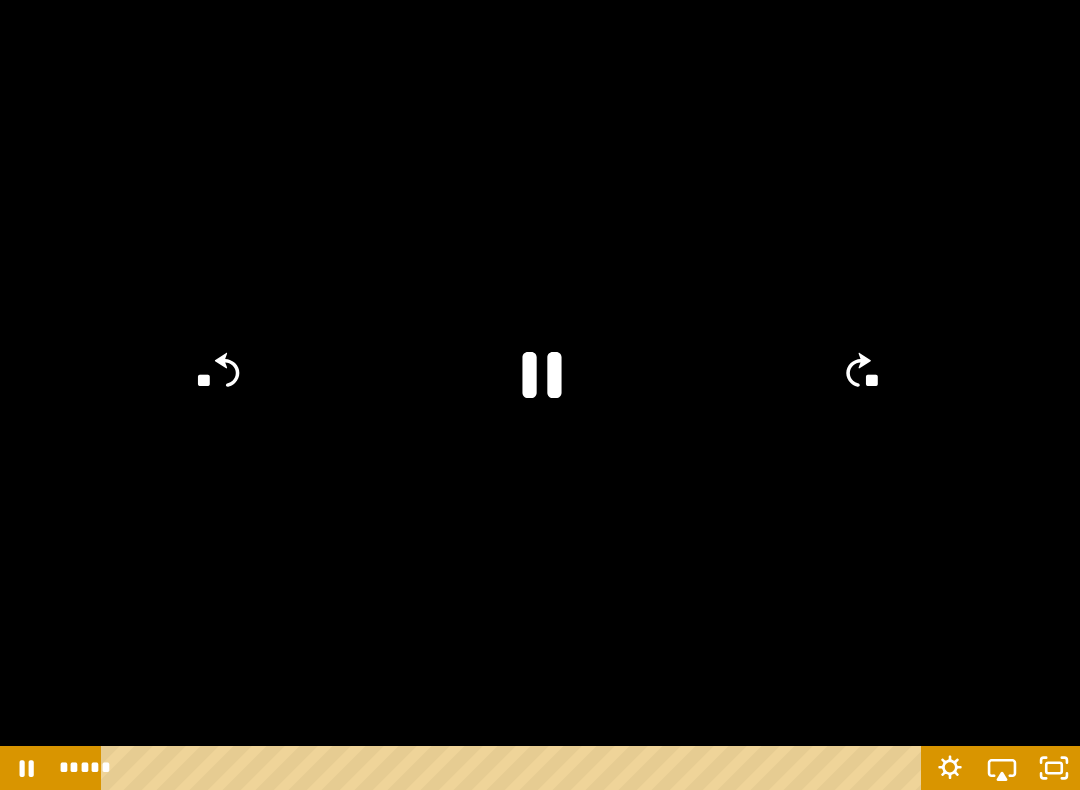 click 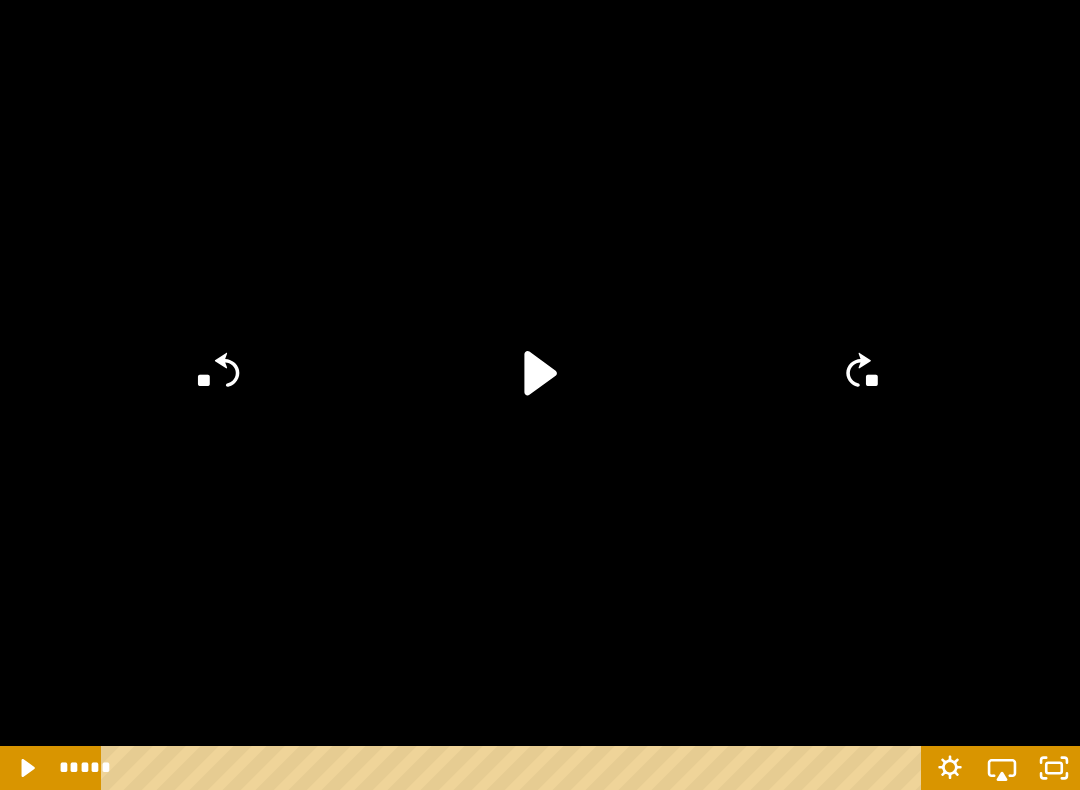 click 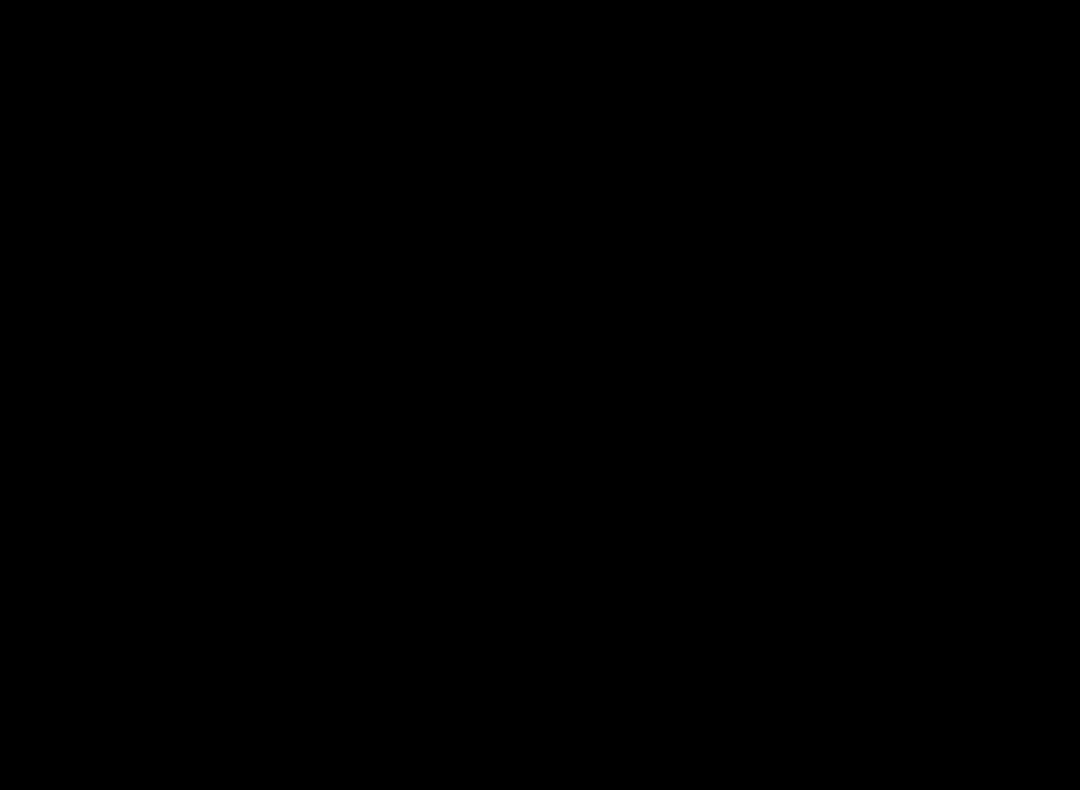 click at bounding box center (540, 395) 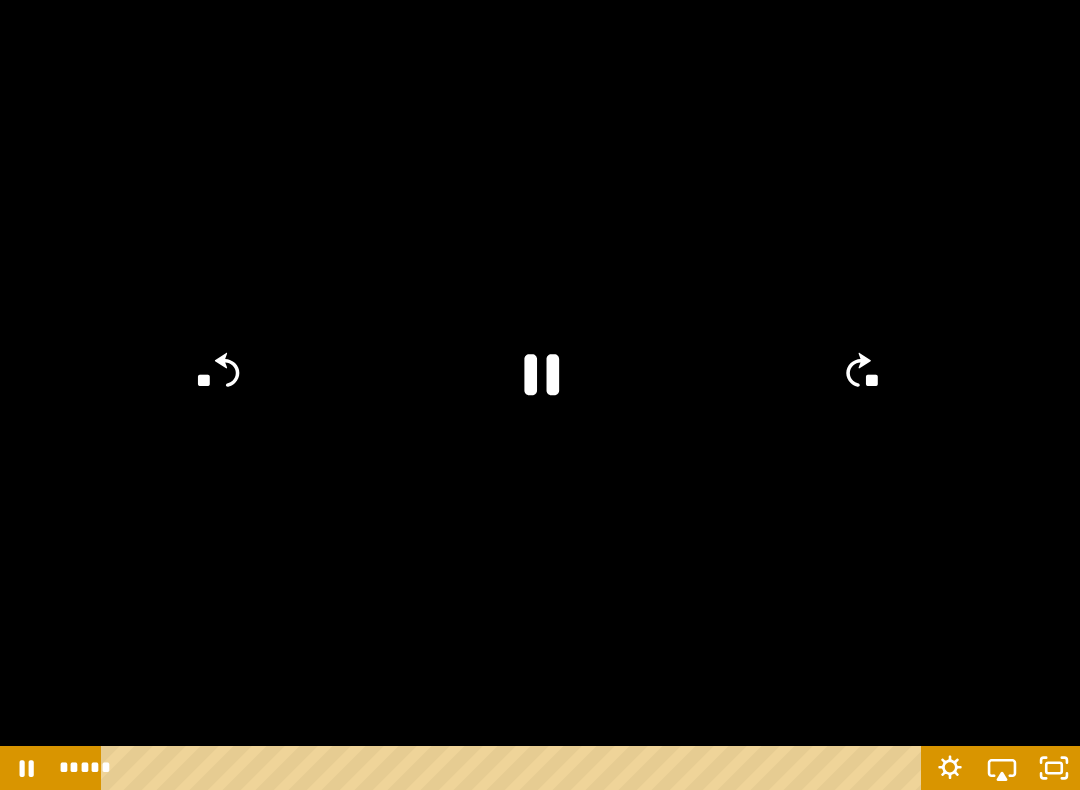 click on "**" 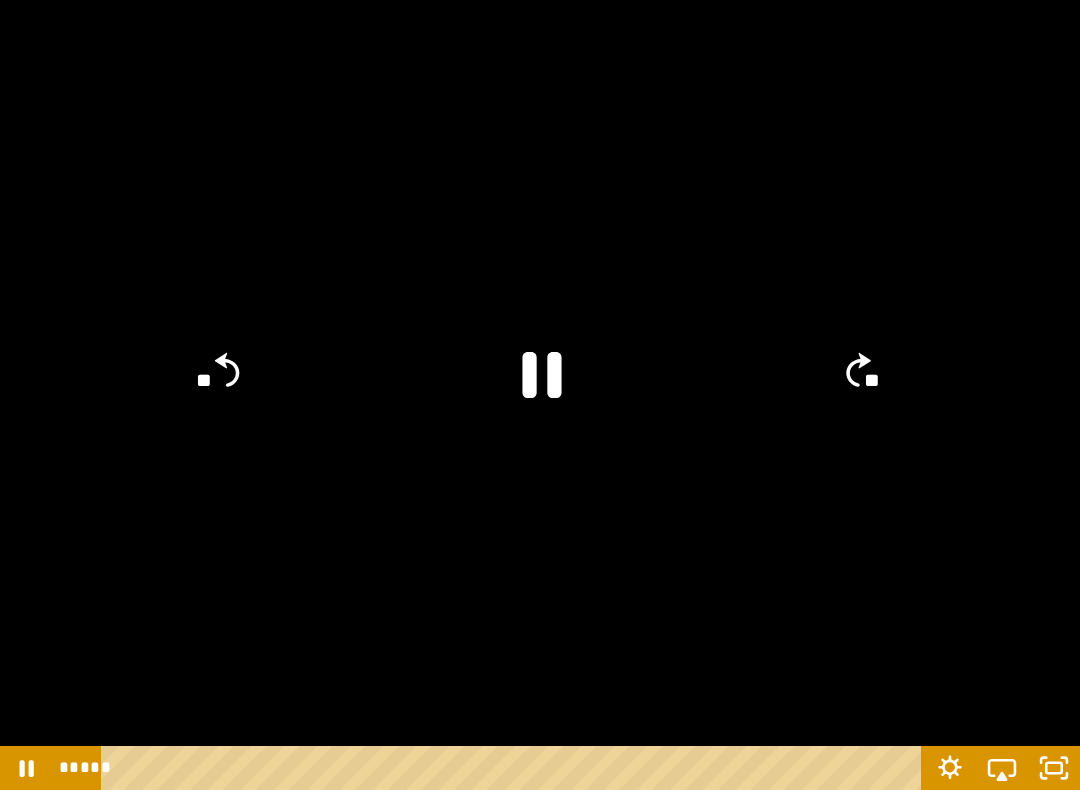 click 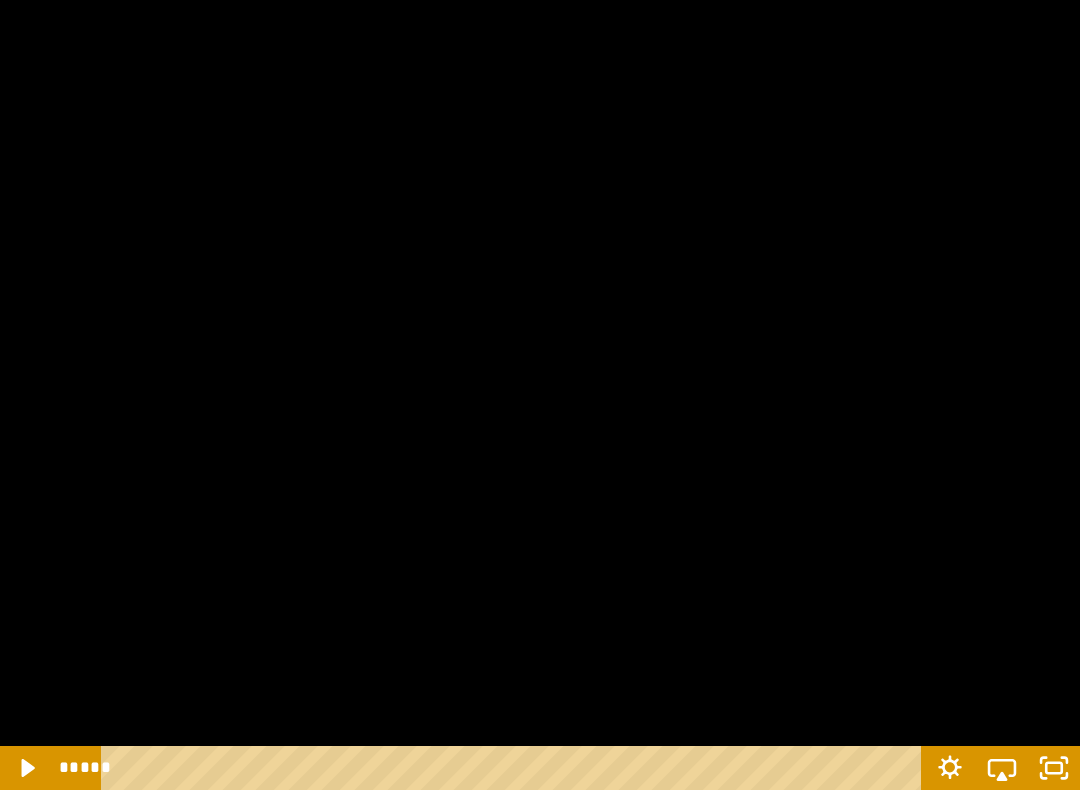 click at bounding box center (540, 395) 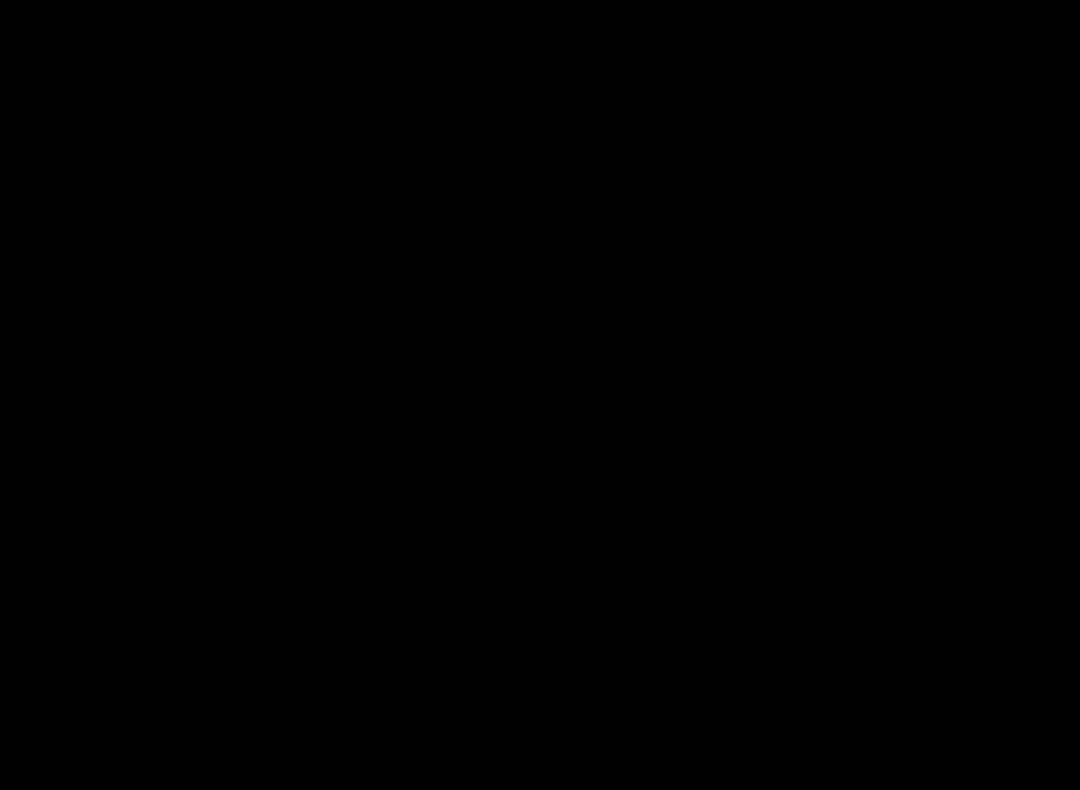 click at bounding box center [540, 395] 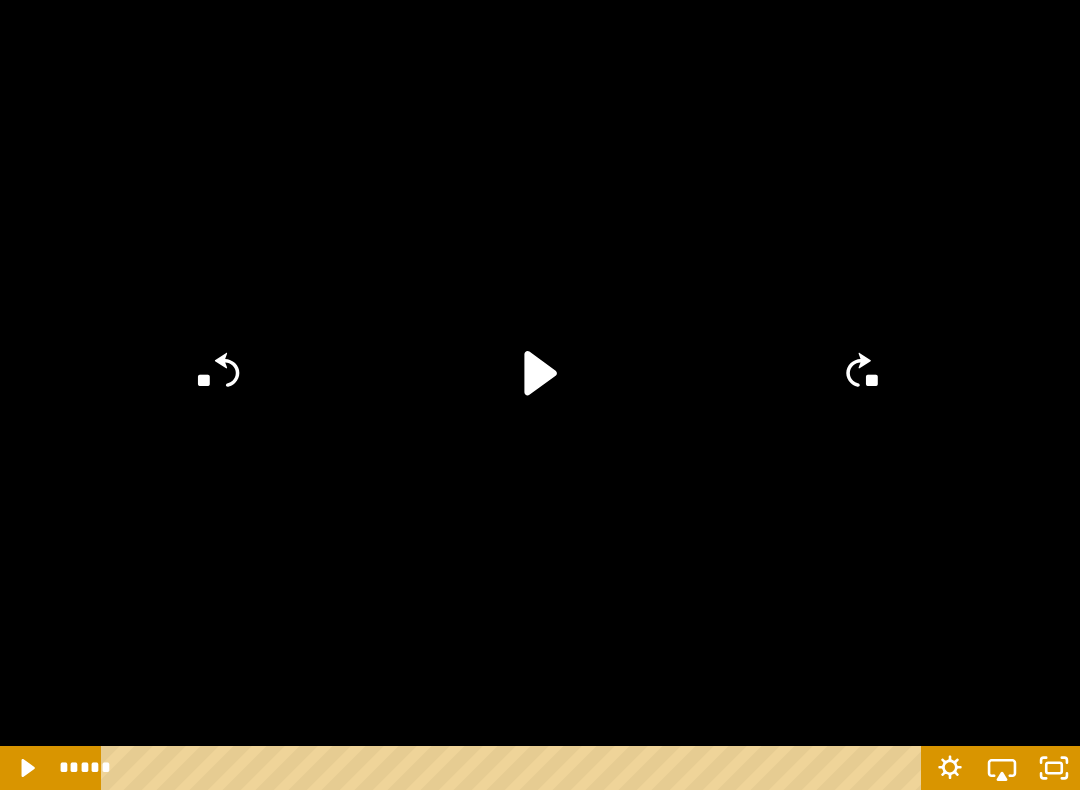 click 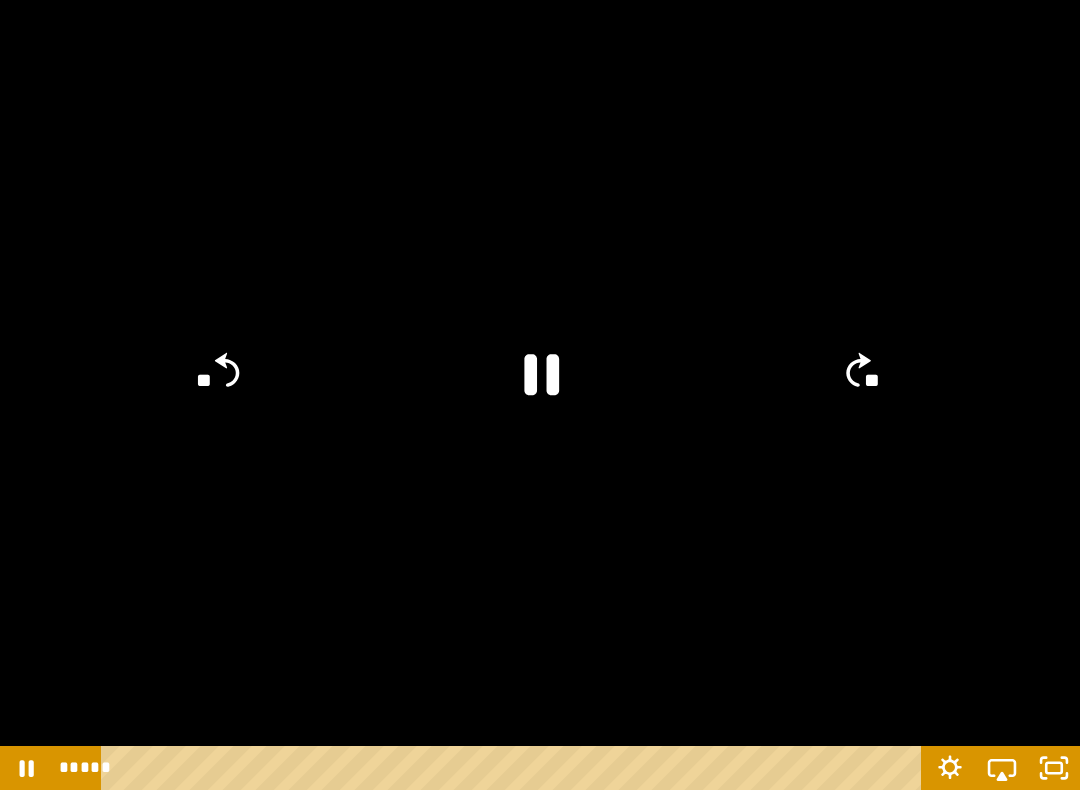 click at bounding box center [540, 395] 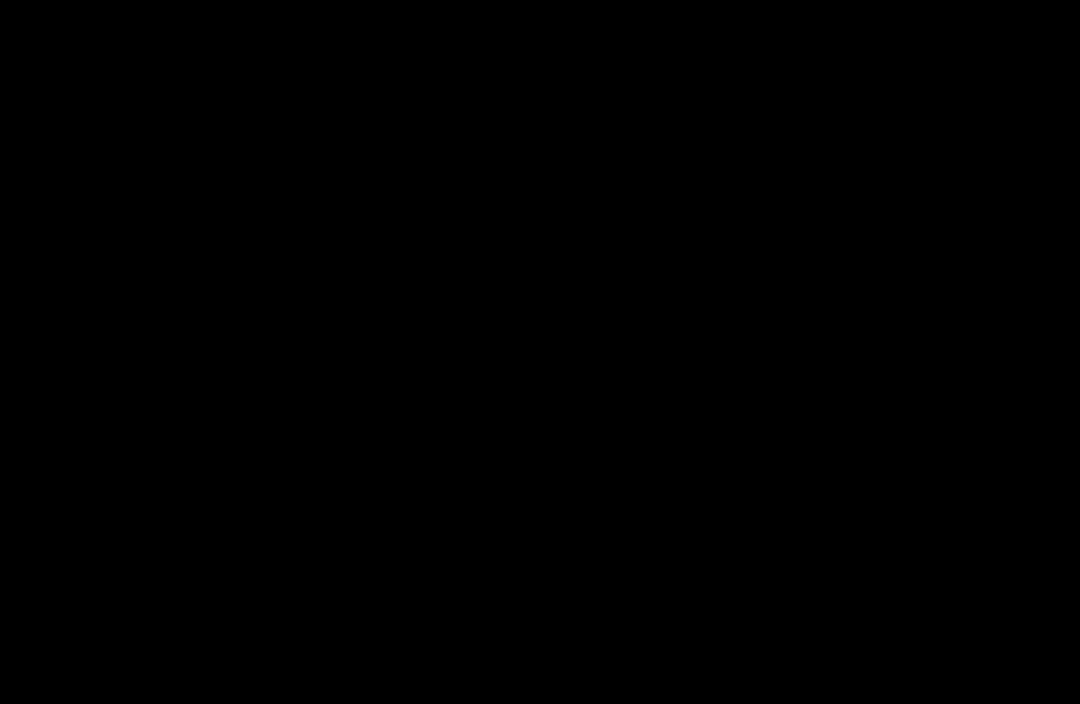 scroll, scrollTop: 833, scrollLeft: 0, axis: vertical 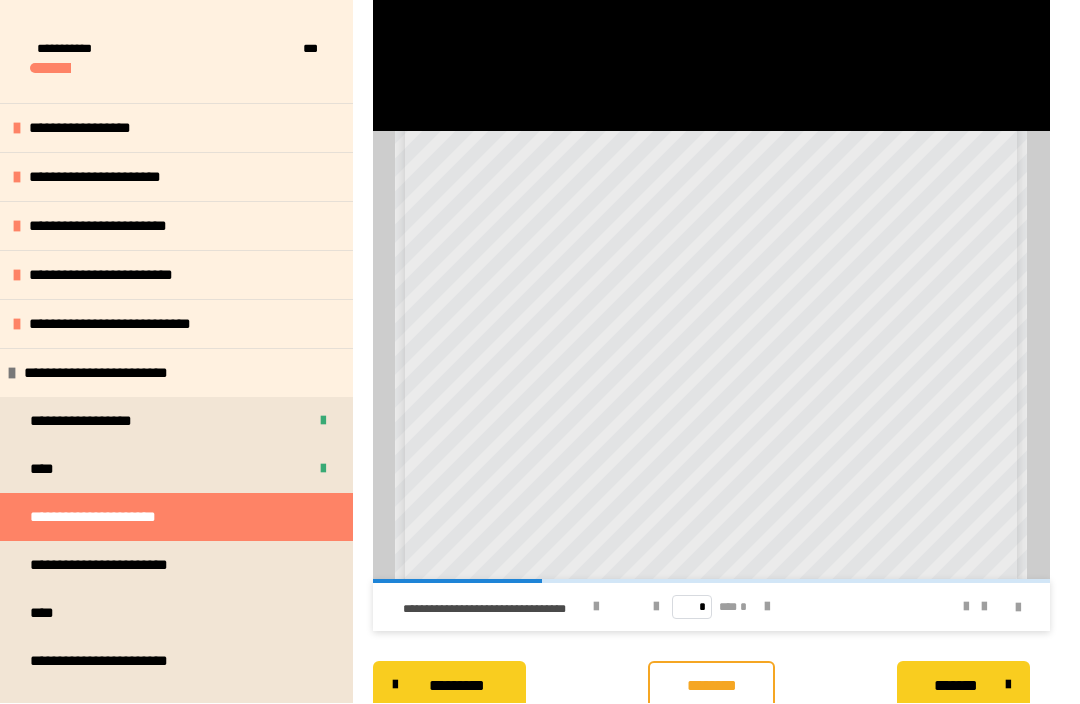 click at bounding box center (767, 608) 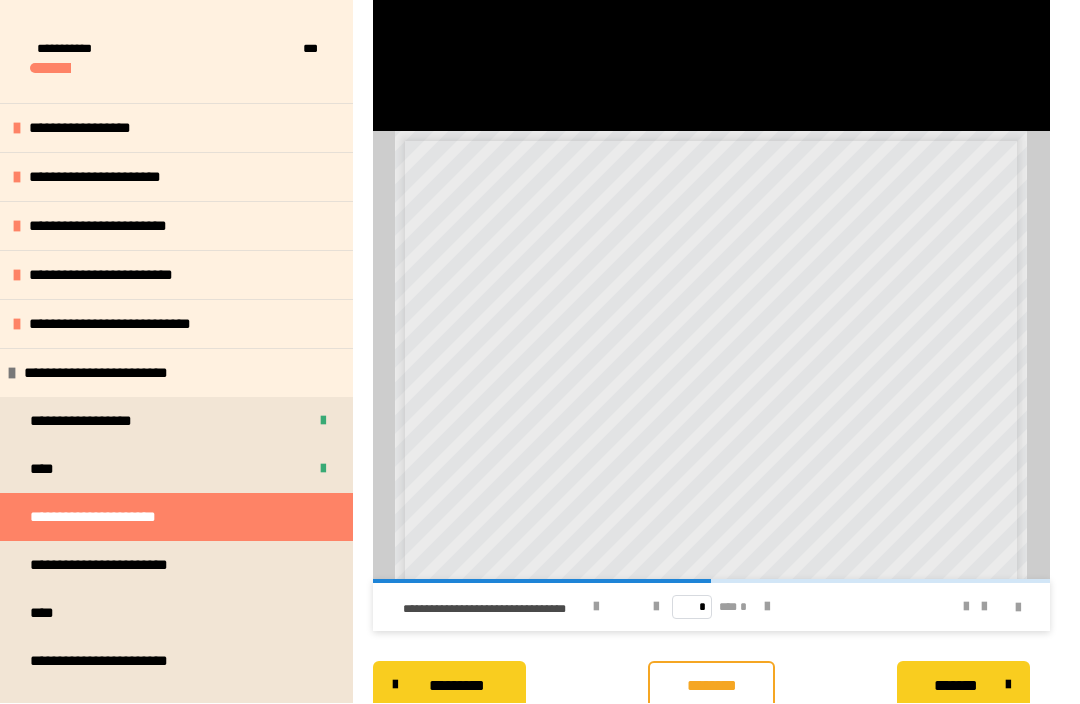 click on "**********" at bounding box center (176, 566) 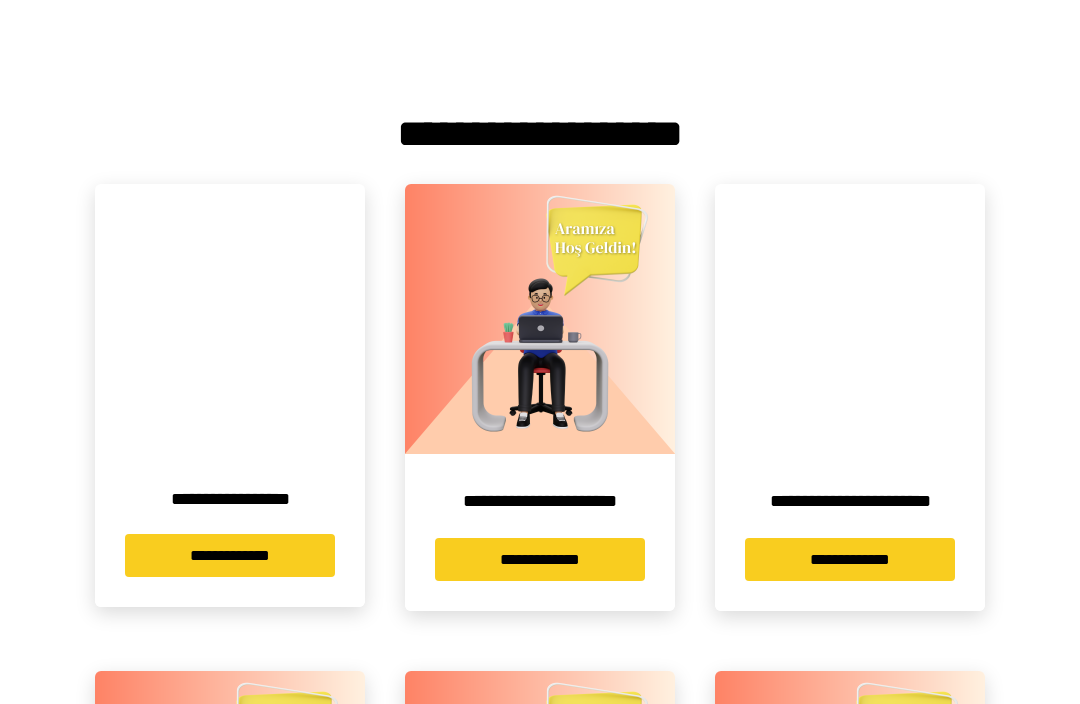 scroll, scrollTop: 0, scrollLeft: 0, axis: both 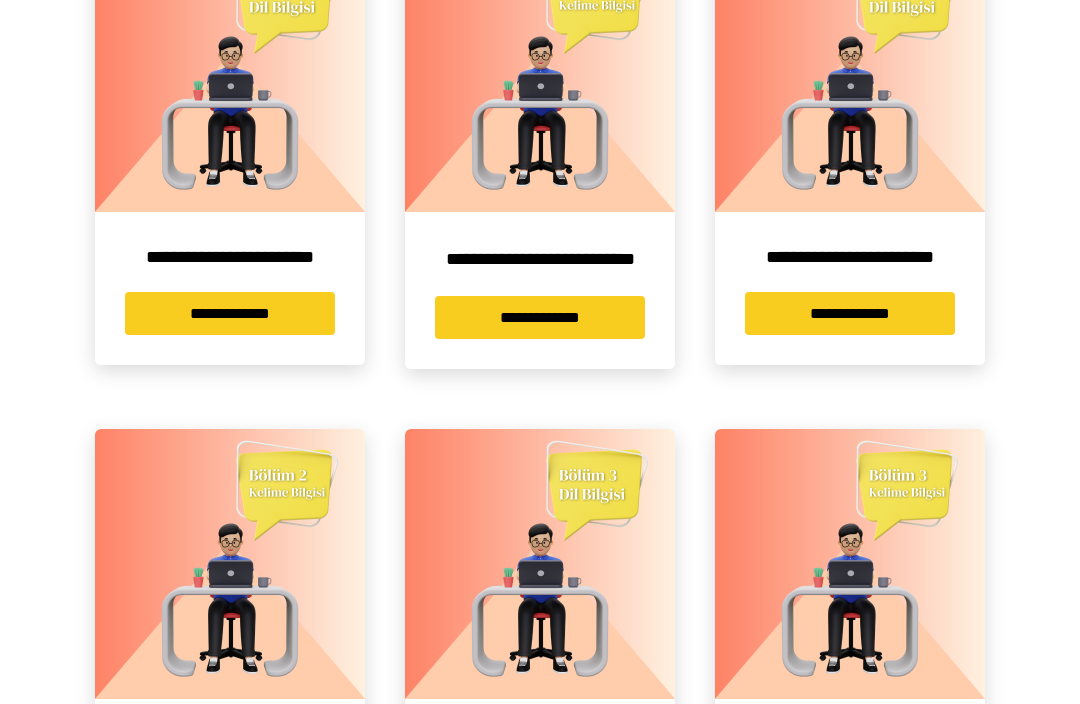 click on "**********" at bounding box center (850, 258) 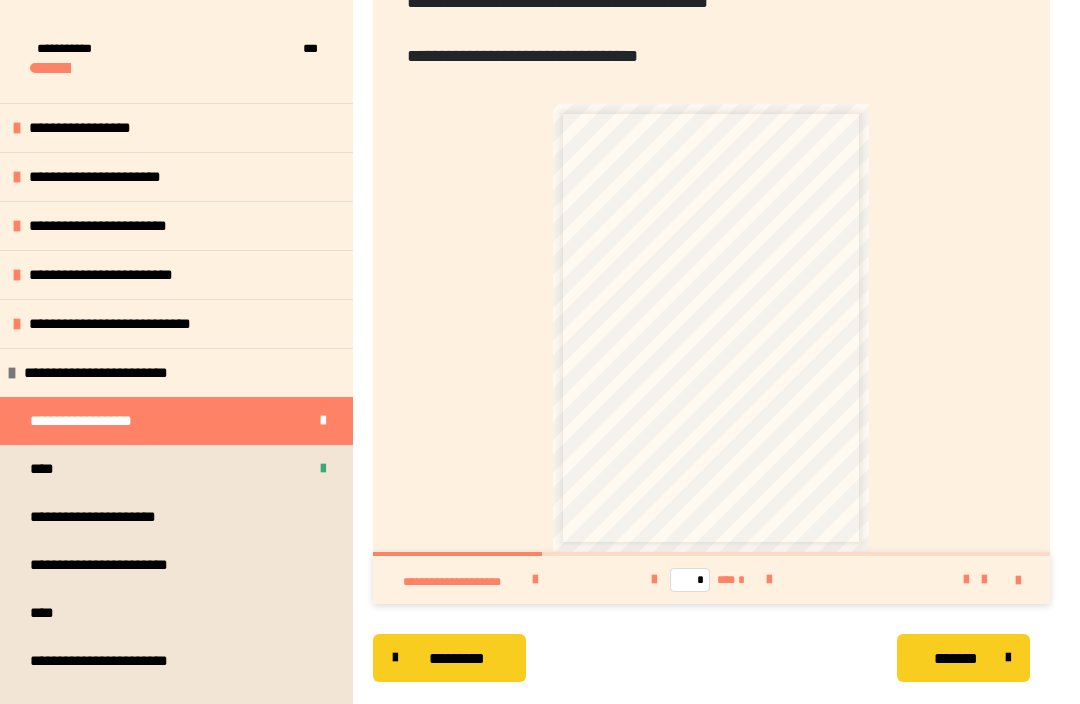 click on "**********" at bounding box center (176, 566) 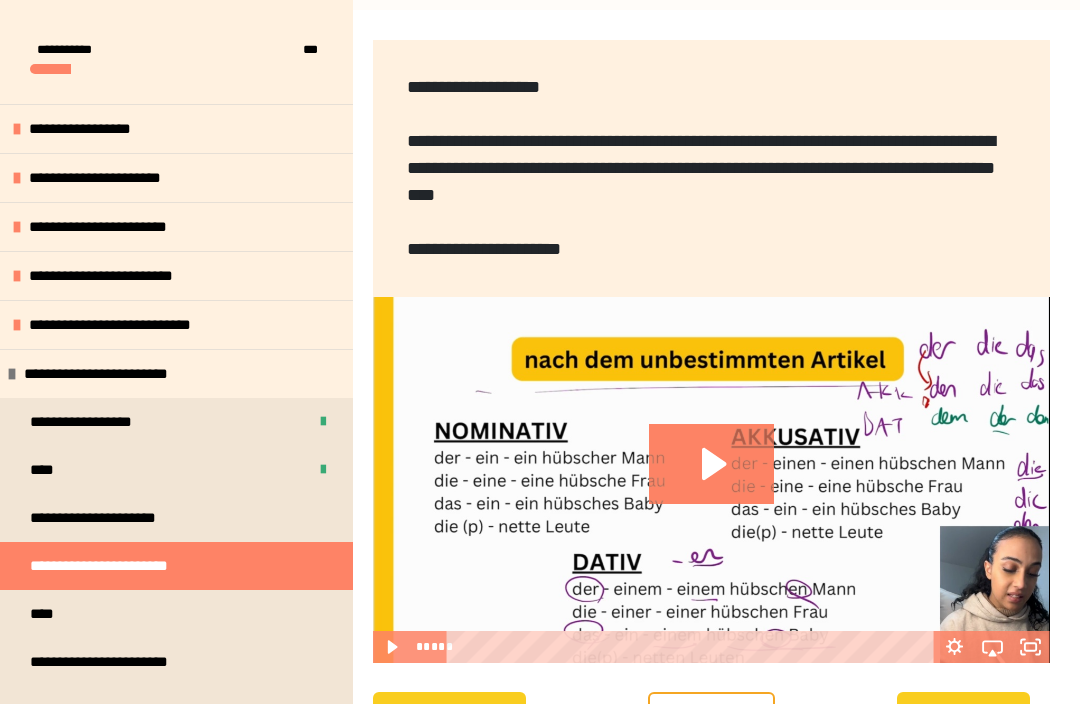 click on "**********" at bounding box center (176, 518) 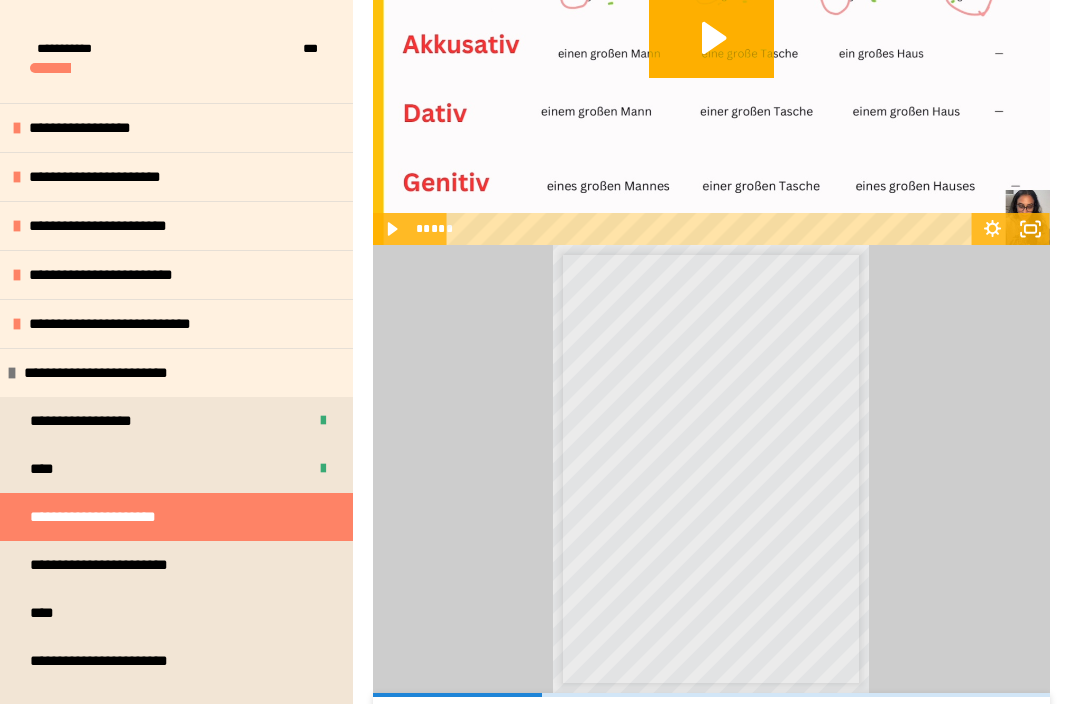 scroll, scrollTop: 720, scrollLeft: 0, axis: vertical 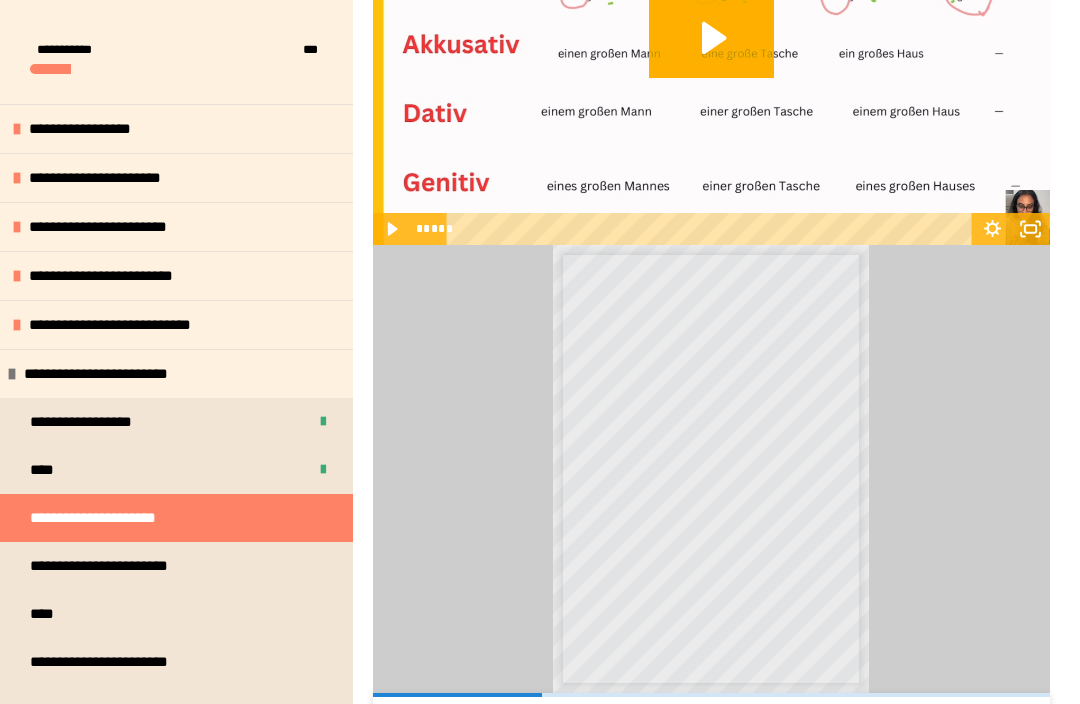 click on "****" at bounding box center (176, 614) 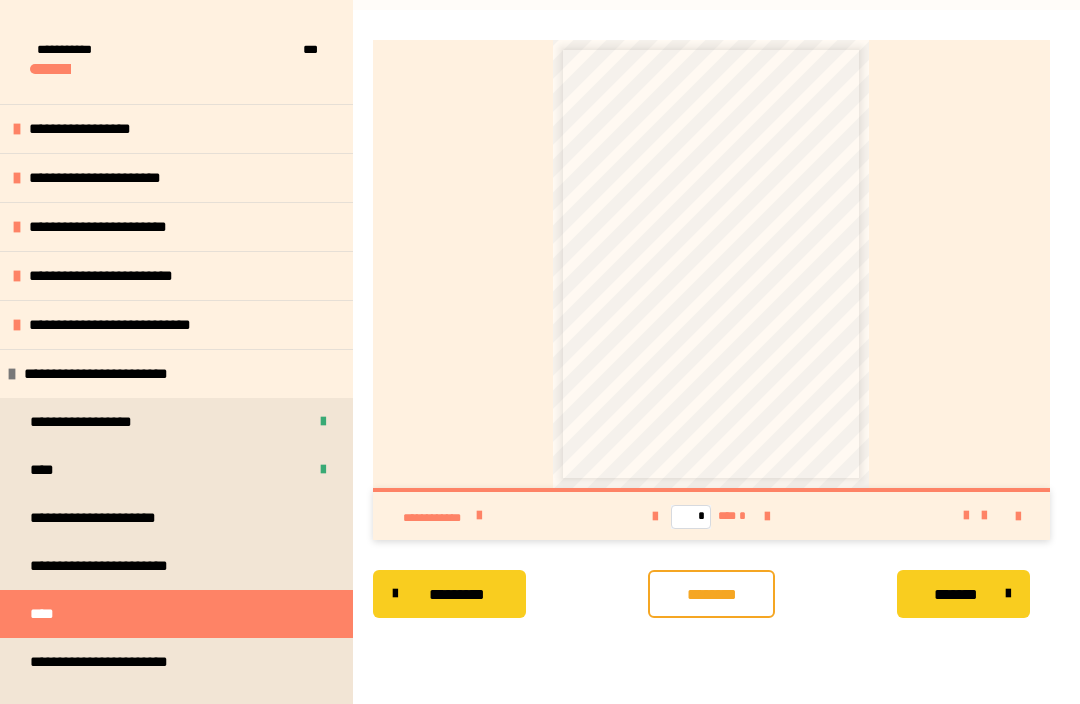 click on "**********" at bounding box center (176, 566) 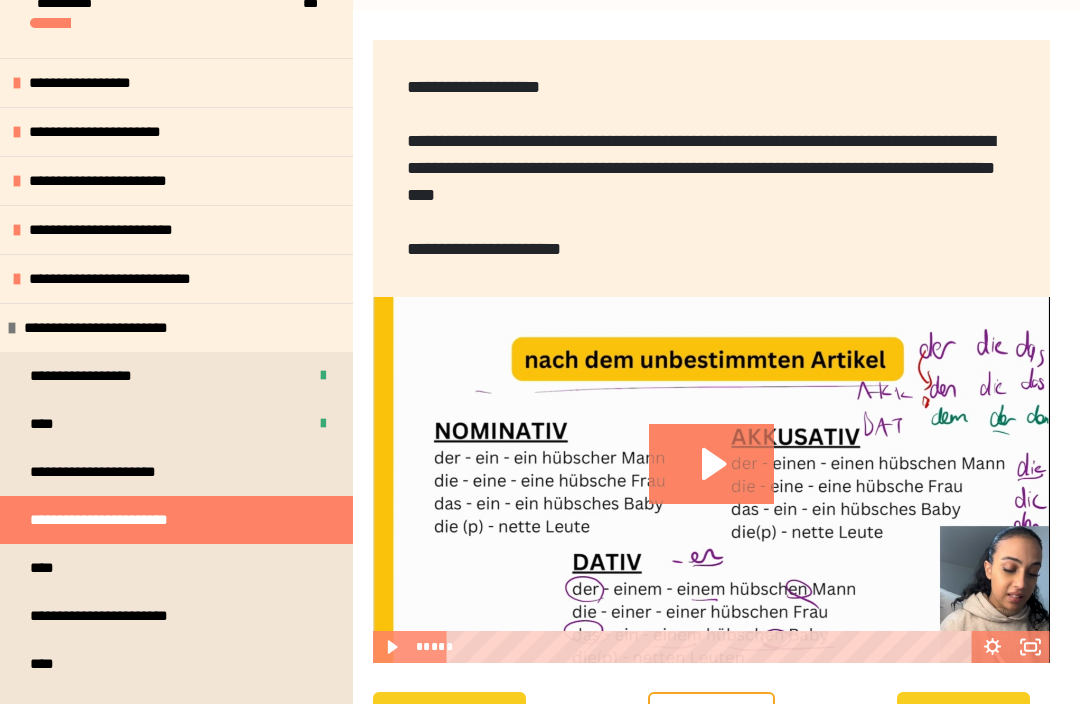 scroll, scrollTop: 104, scrollLeft: 0, axis: vertical 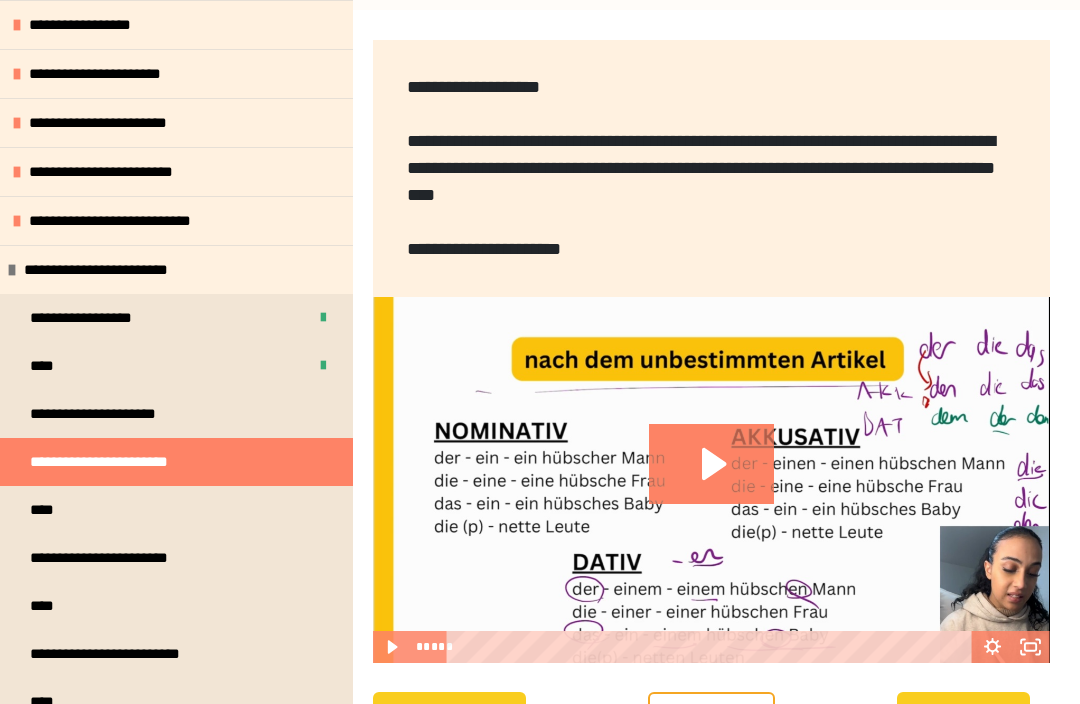 click on "**********" at bounding box center [176, 558] 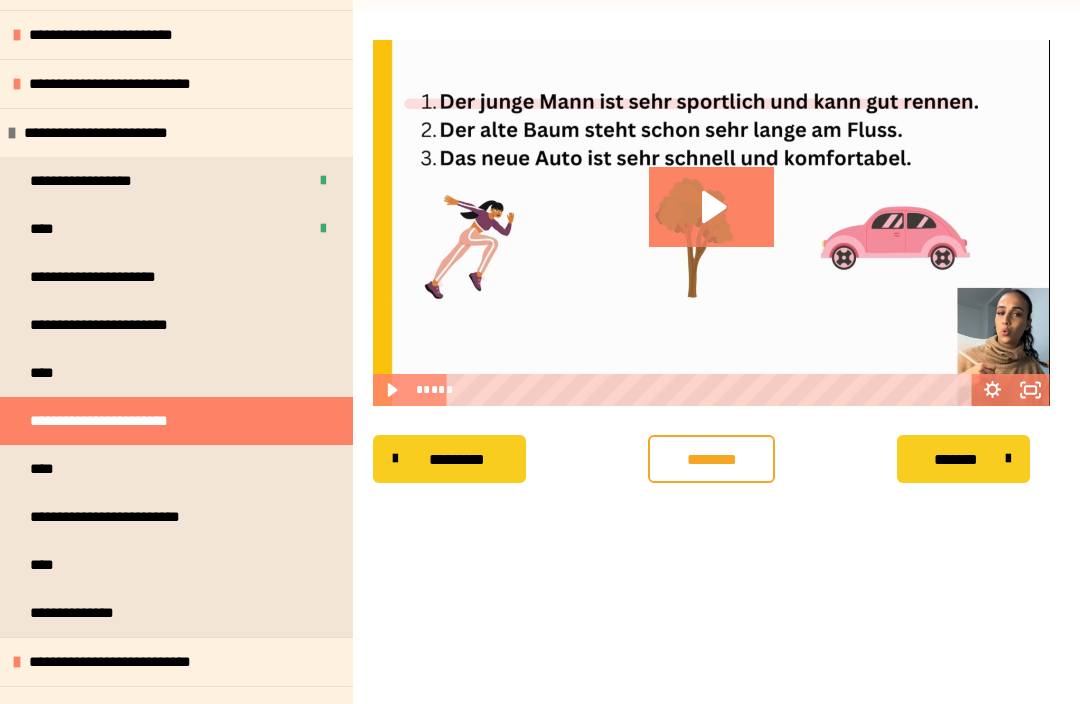 scroll, scrollTop: 243, scrollLeft: 0, axis: vertical 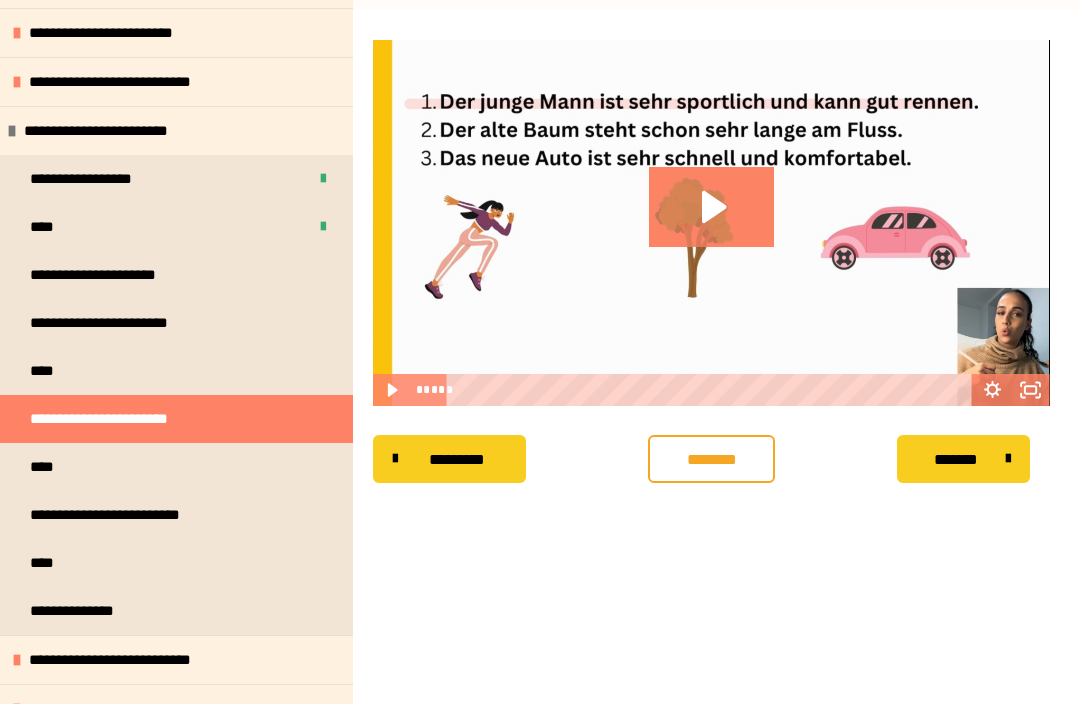 click on "**********" at bounding box center (176, 708) 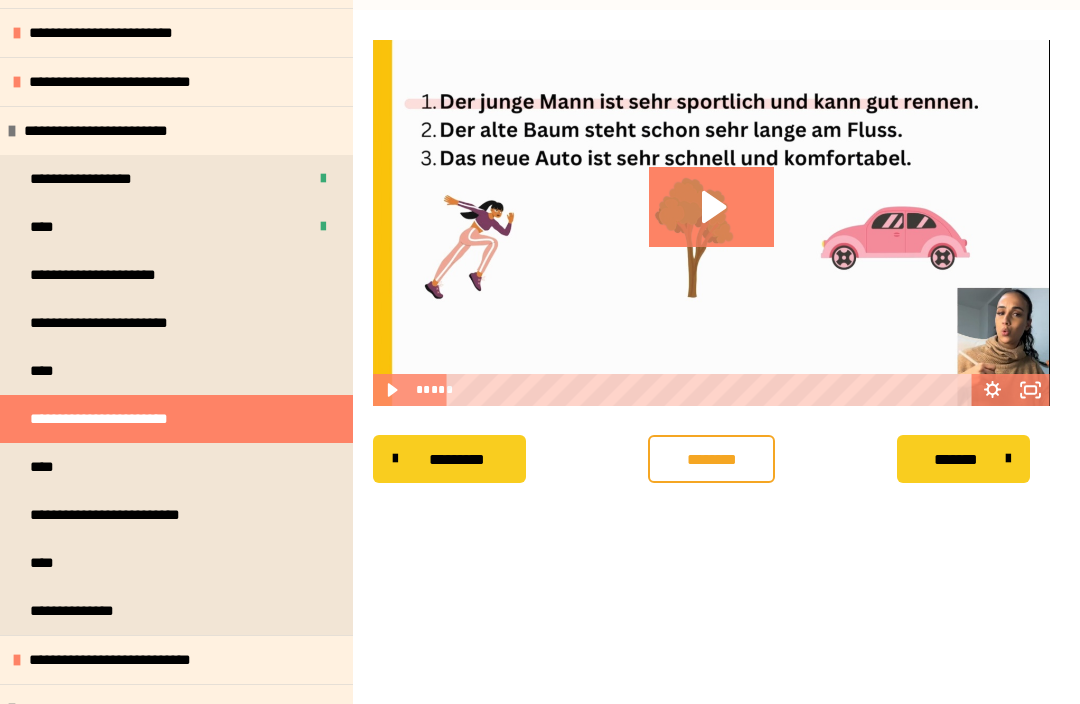 click on "**********" at bounding box center [176, 659] 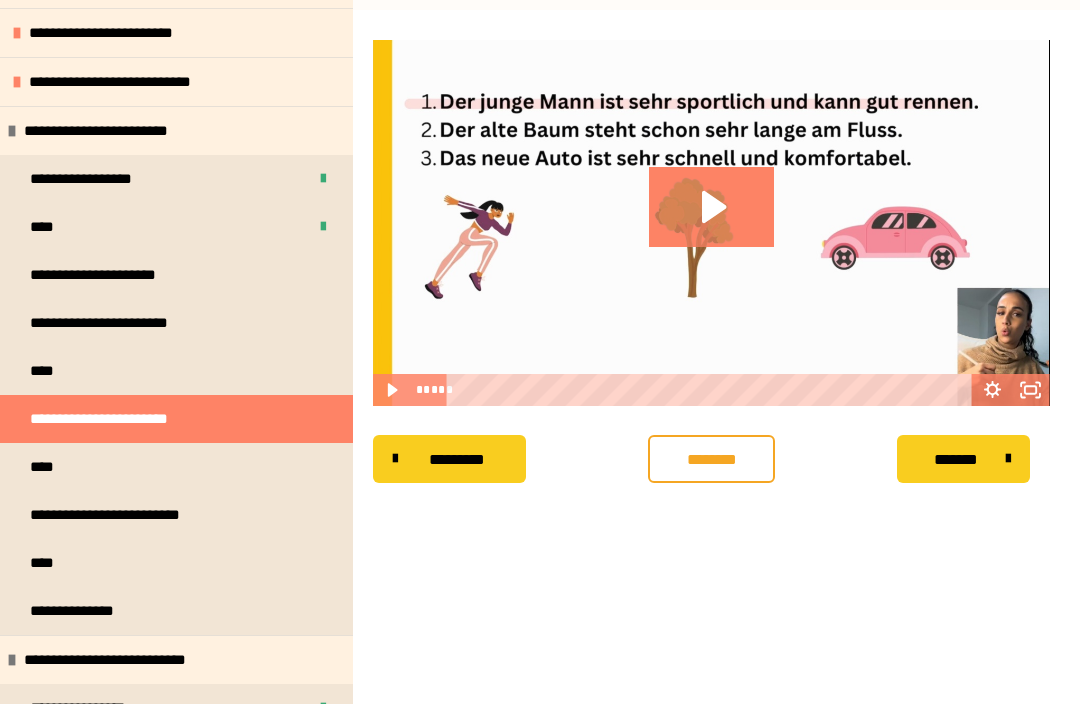 click on "**********" at bounding box center (176, 708) 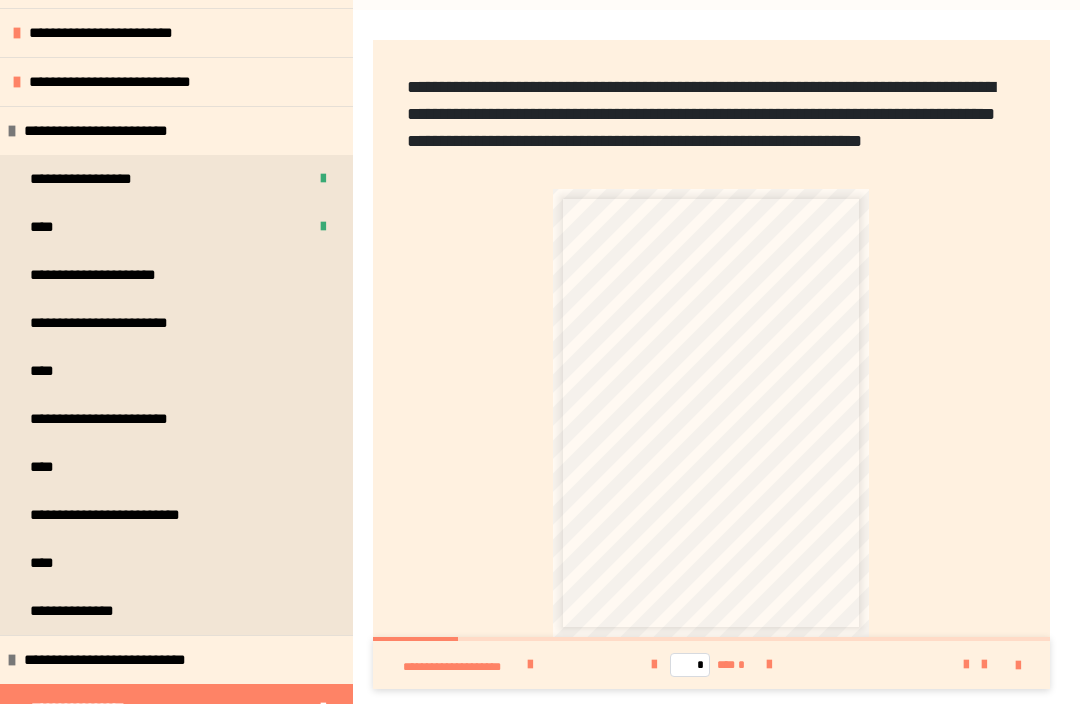 click at bounding box center (769, 665) 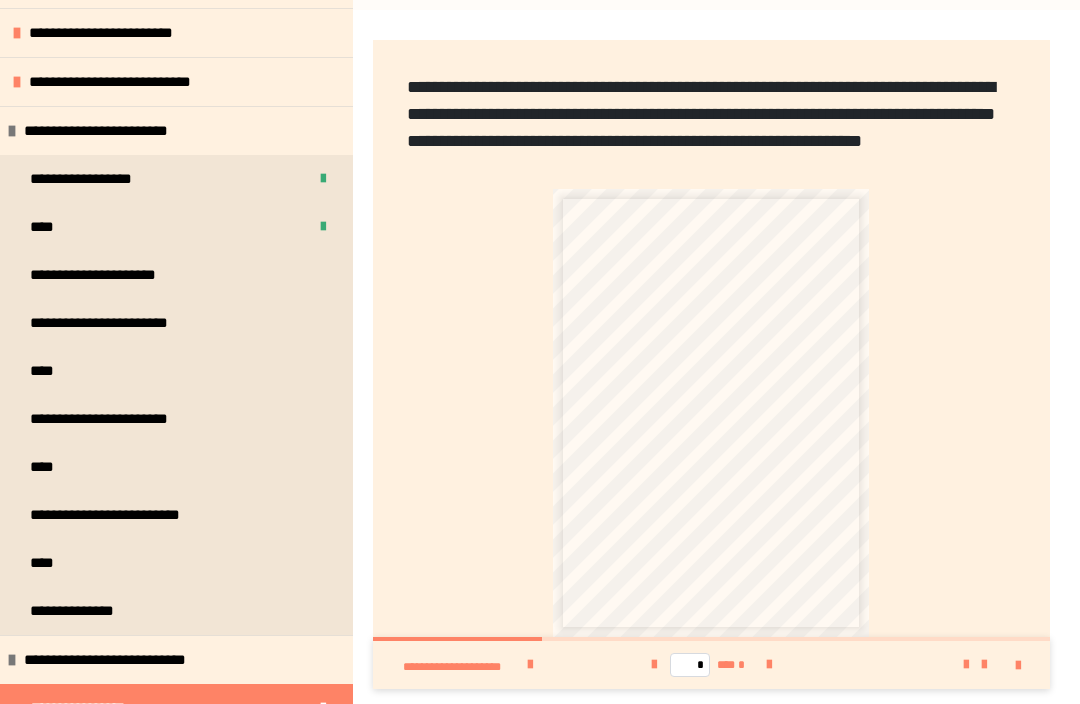 click on "**********" at bounding box center [176, 323] 